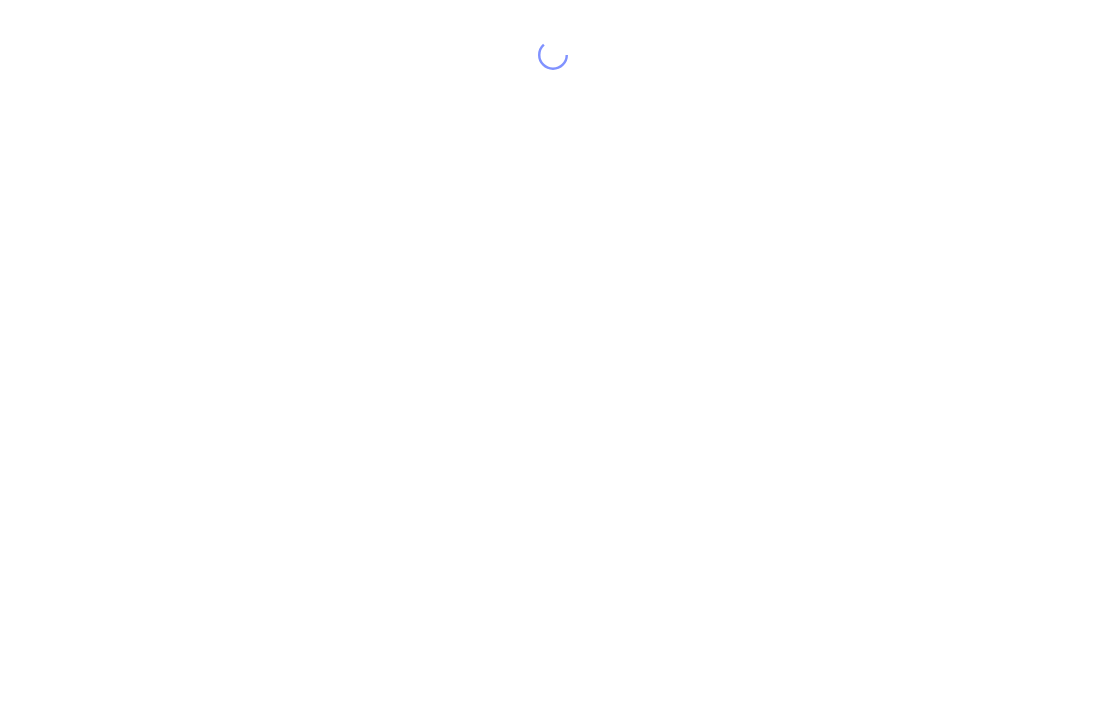 scroll, scrollTop: 0, scrollLeft: 0, axis: both 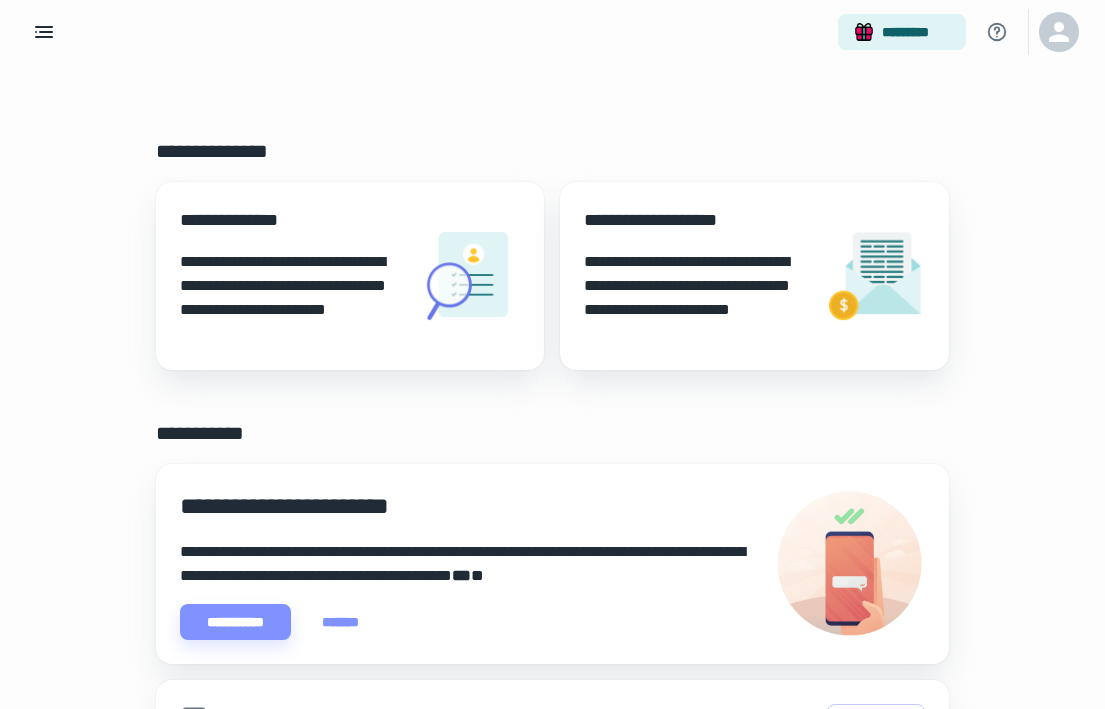 click on "**********" at bounding box center (292, 298) 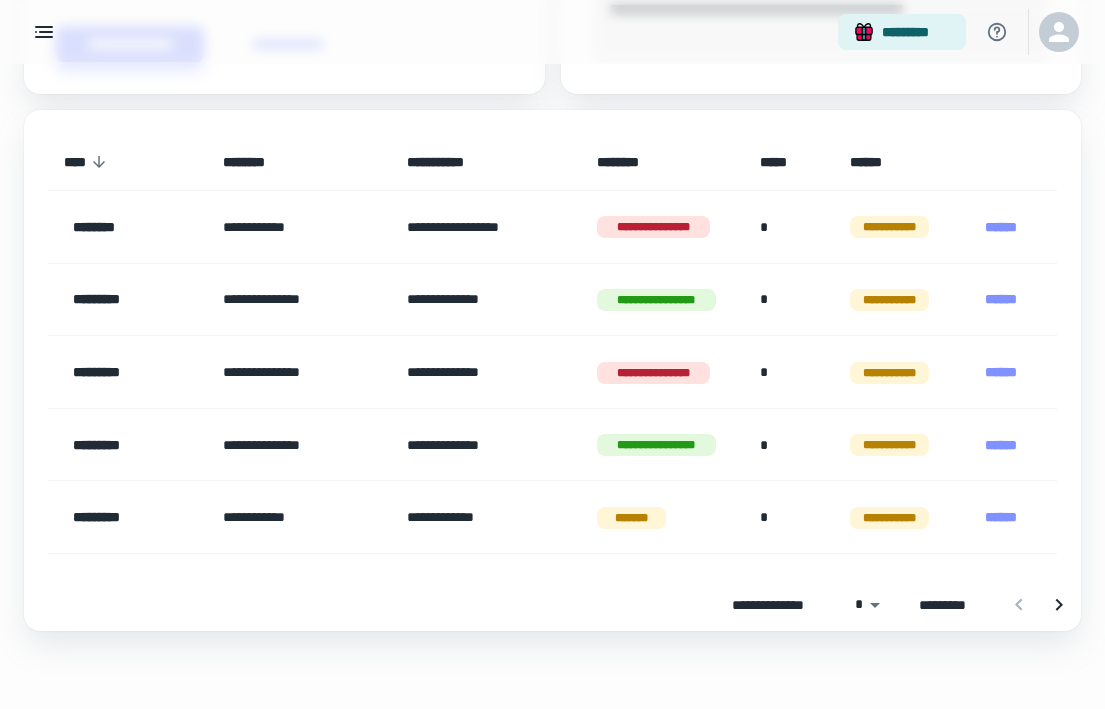 scroll, scrollTop: 886, scrollLeft: 0, axis: vertical 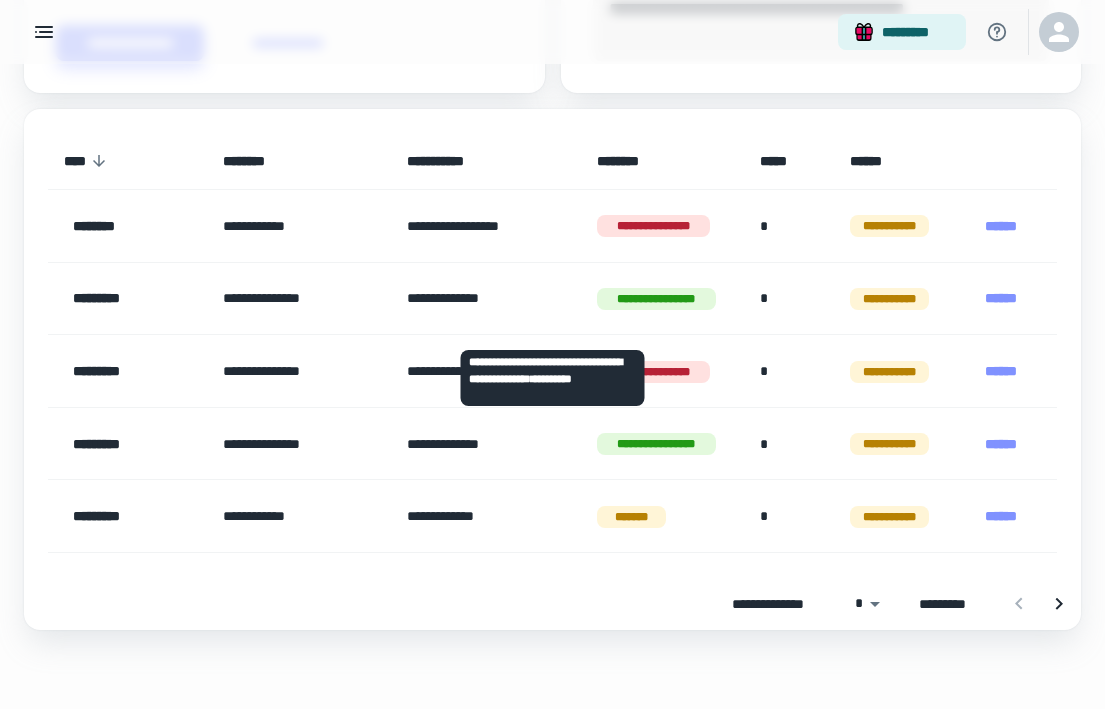 click on "******" at bounding box center (1001, 298) 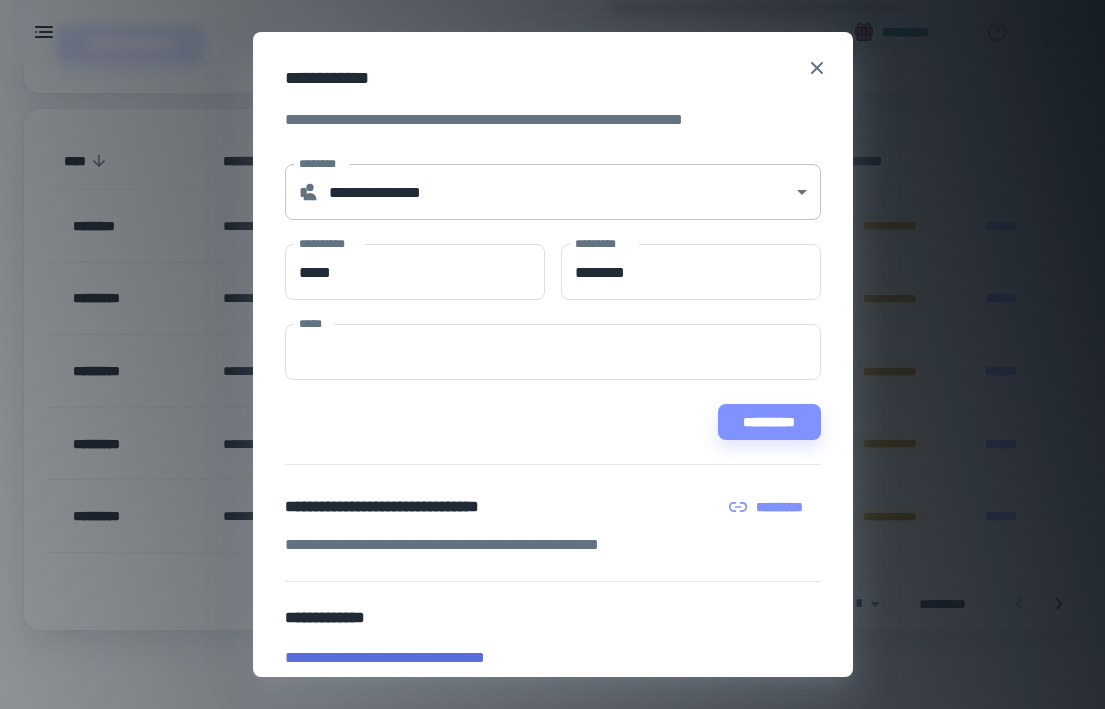 click on "[FIRST] [LAST] [ADDRESS] [CITY] [STATE] [POSTAL_CODE] [COUNTRY] [PHONE] [EMAIL] [SSN] [PASSPORT] [DRIVER_LICENSE] [CREDIT_CARD] [BIRTH_DATE] [AGE] [PERSONAL_GEO] [PERSONAL_TIME]" at bounding box center [552, -532] 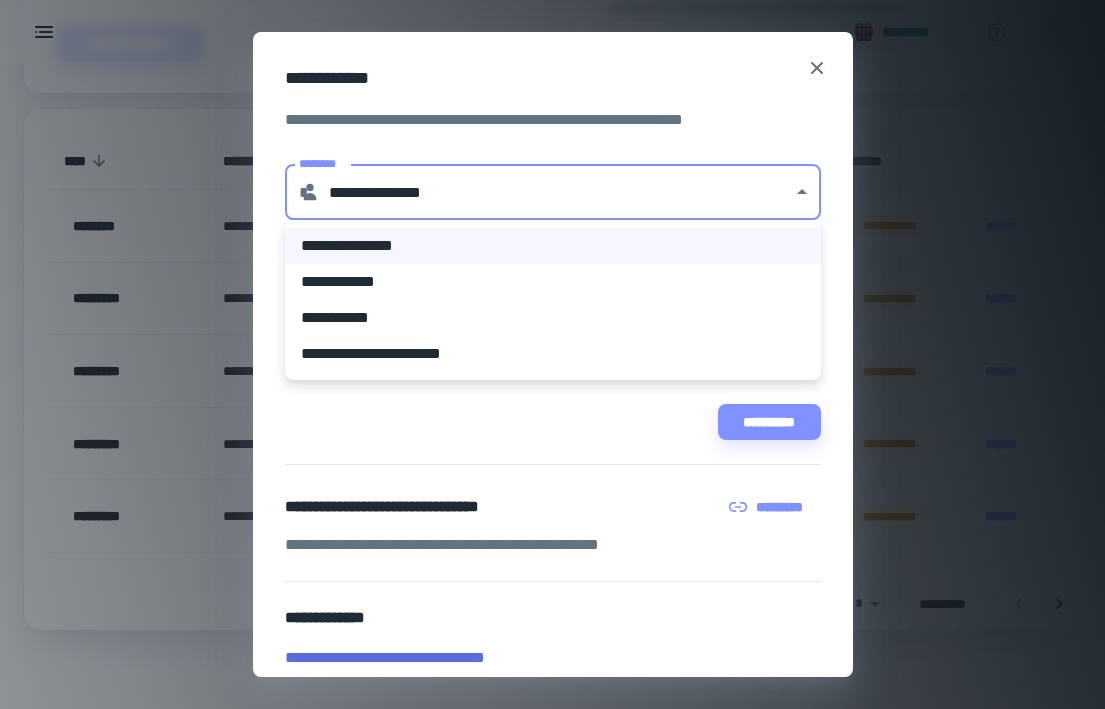 click at bounding box center (552, 354) 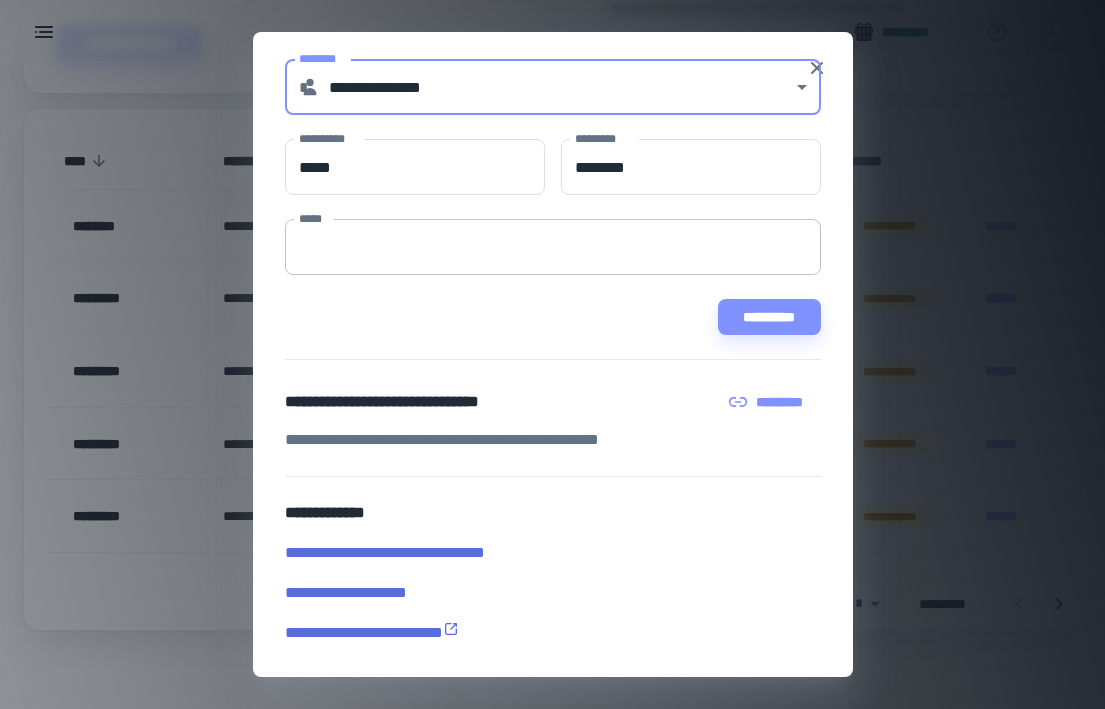 scroll, scrollTop: 105, scrollLeft: 0, axis: vertical 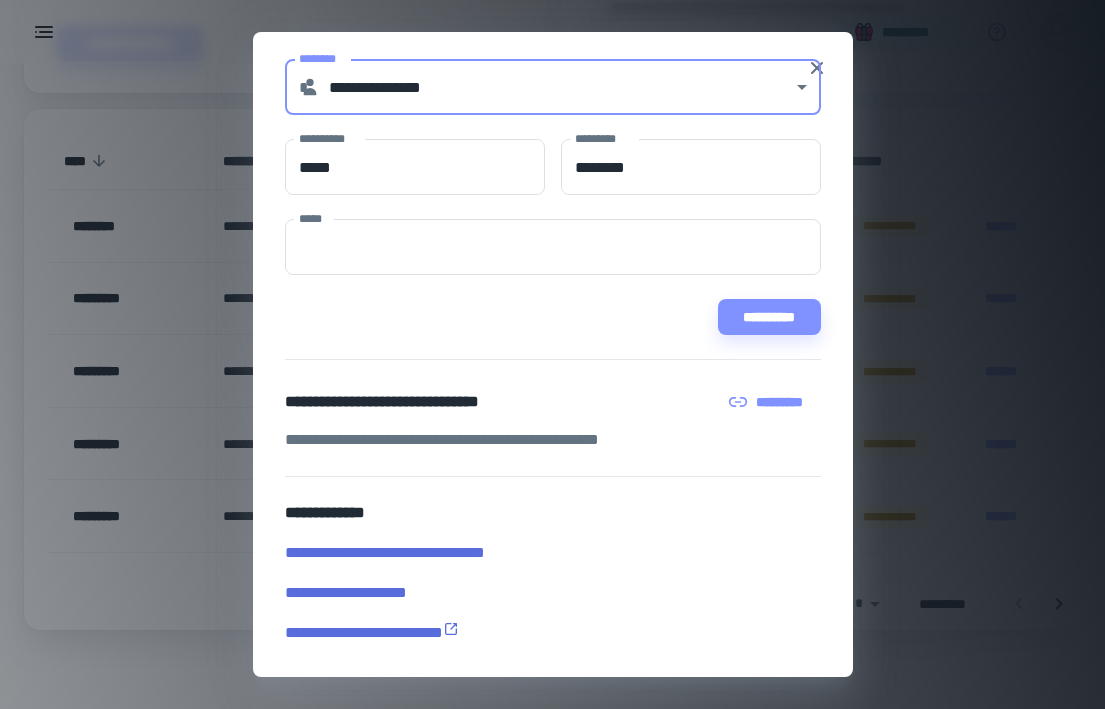 click on "[FIRST] [LAST] [ADDRESS] [CITY] [STATE] [POSTAL_CODE] [COUNTRY] [PHONE] [EMAIL] [SSN] [PASSPORT] [DRIVER_LICENSE] [CREDIT_CARD] [BIRTH_DATE] [AGE] [PERSONAL_GEO] [PERSONAL_TIME]" at bounding box center (552, -532) 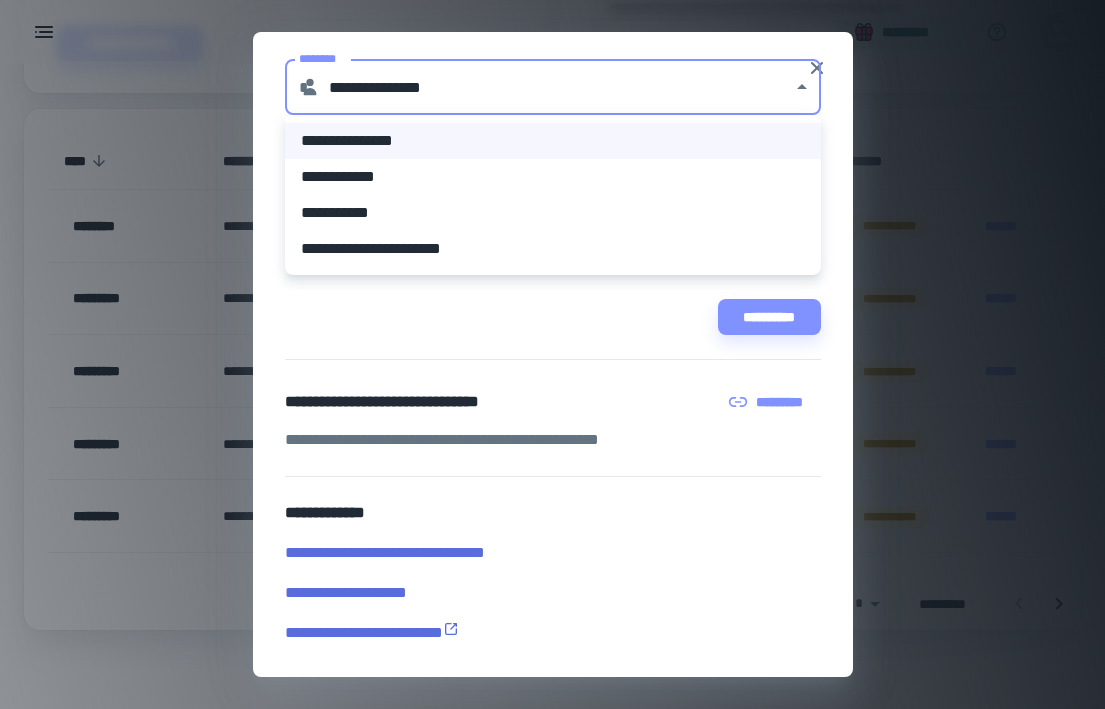 click at bounding box center (552, 354) 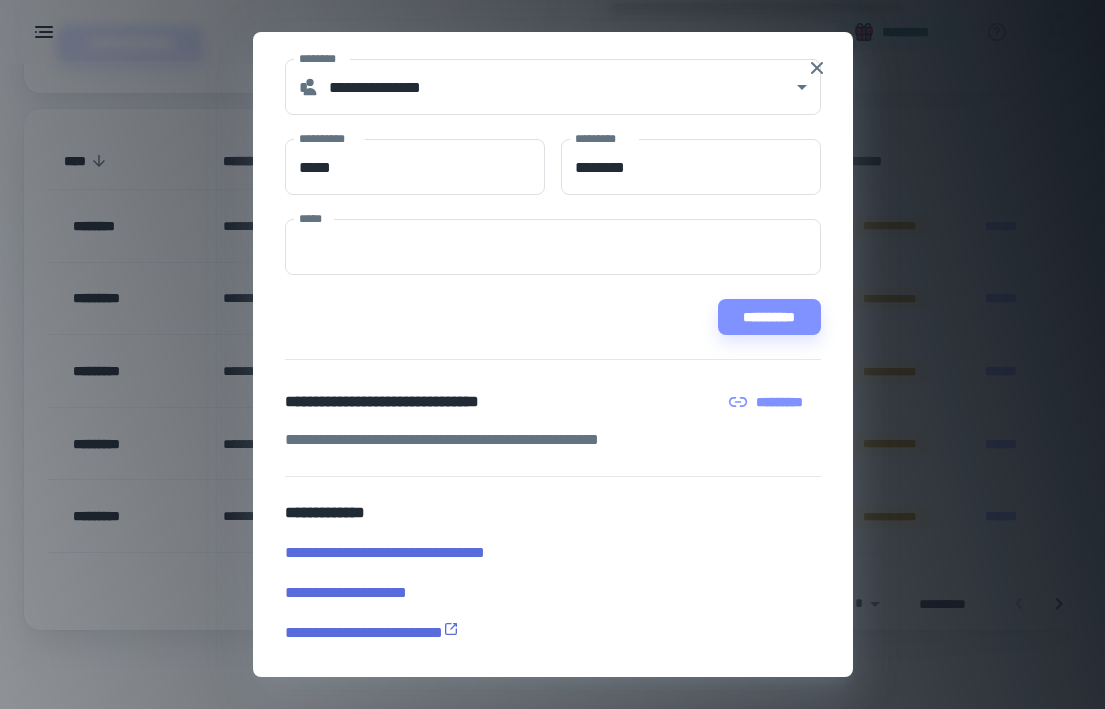 click on "[FIRST] [LAST] [ADDRESS] [CITY] [STATE] [POSTAL_CODE] [COUNTRY] [PHONE] [EMAIL] [SSN] [PASSPORT] [DRIVER_LICENSE] [CREDIT_CARD] [BIRTH_DATE] [AGE] [PERSONAL_GEO] [PERSONAL_TIME]" at bounding box center [552, 354] 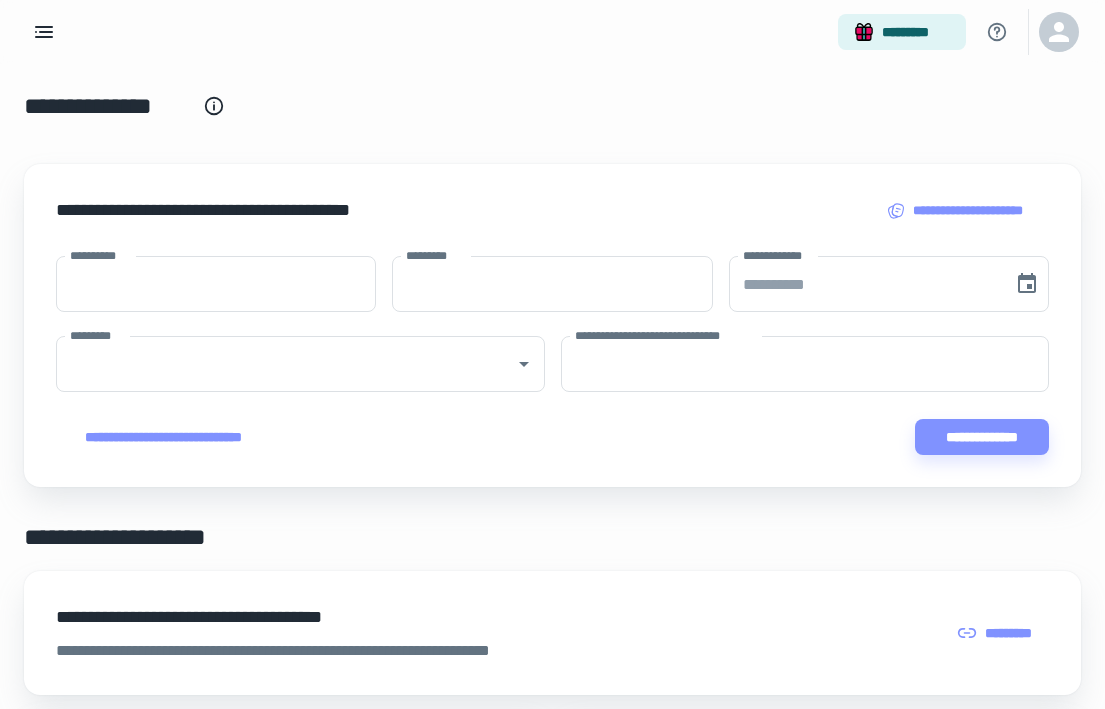 scroll, scrollTop: 0, scrollLeft: 0, axis: both 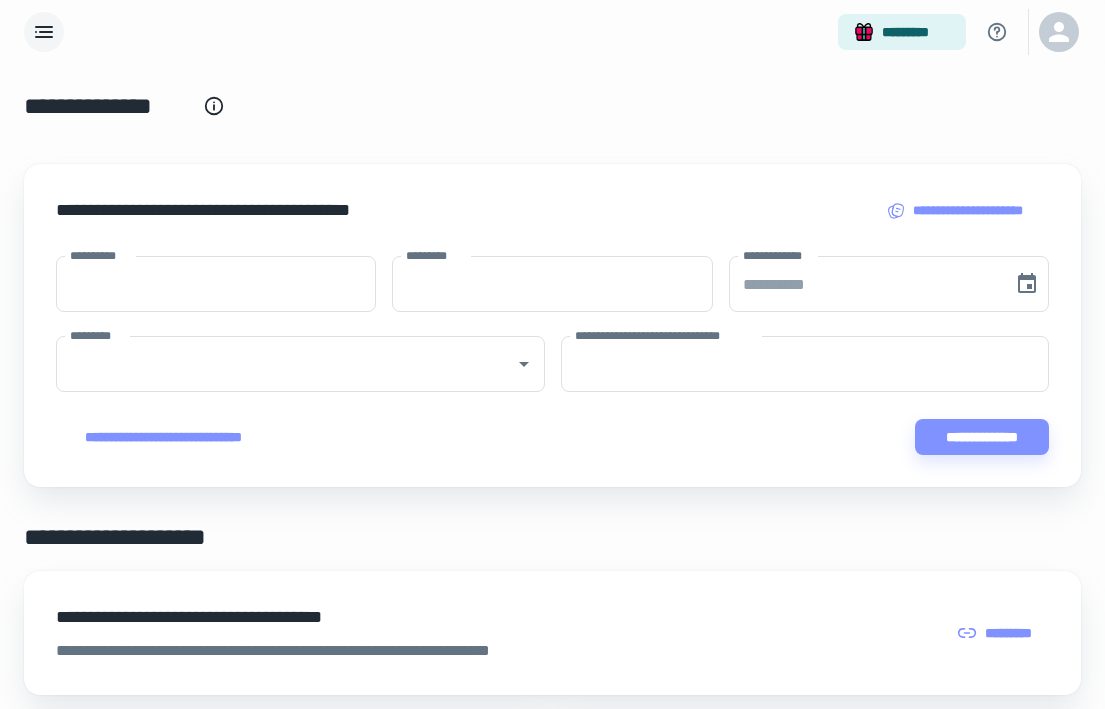 click 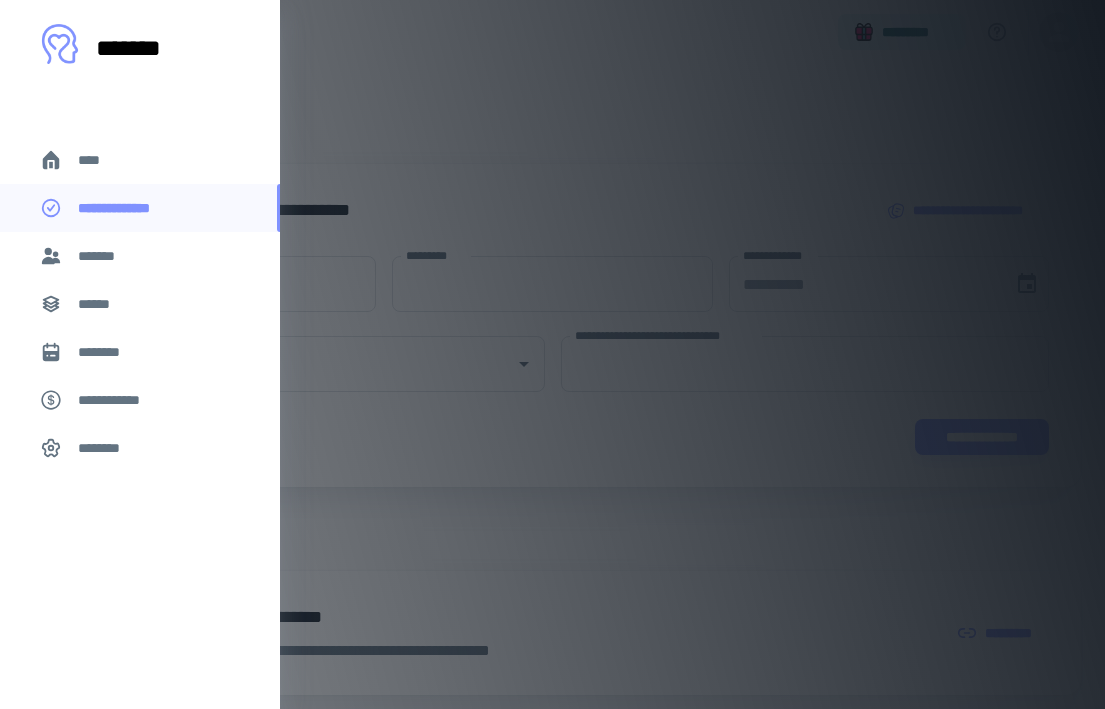 click on "**********" at bounding box center (119, 400) 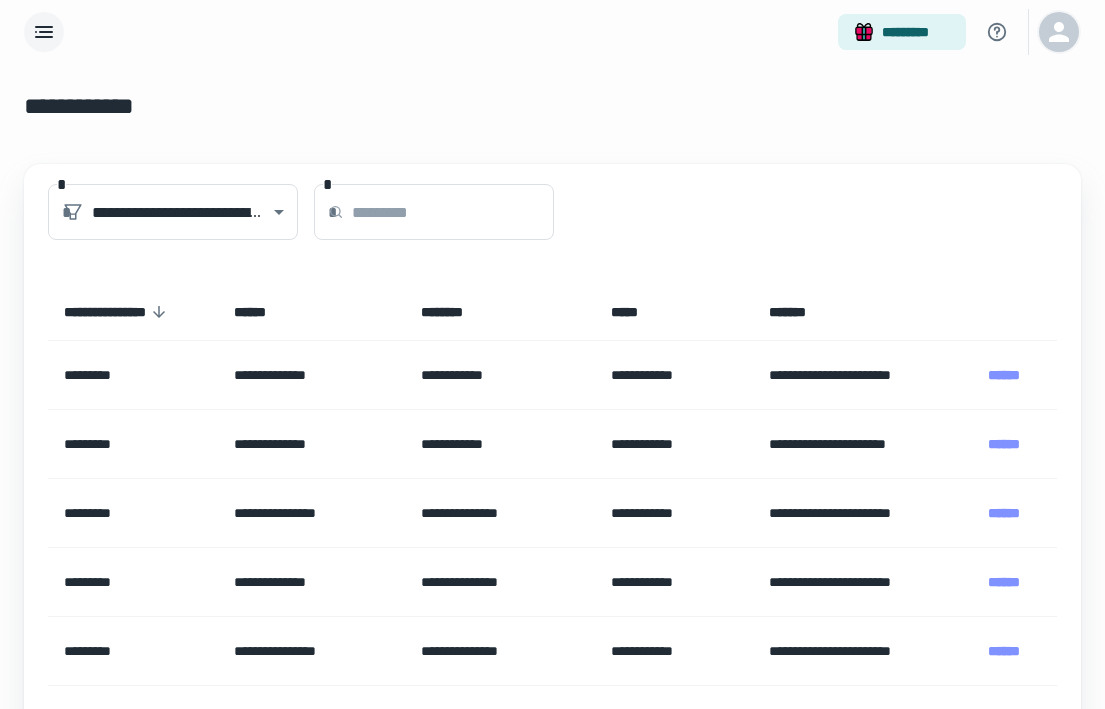 click 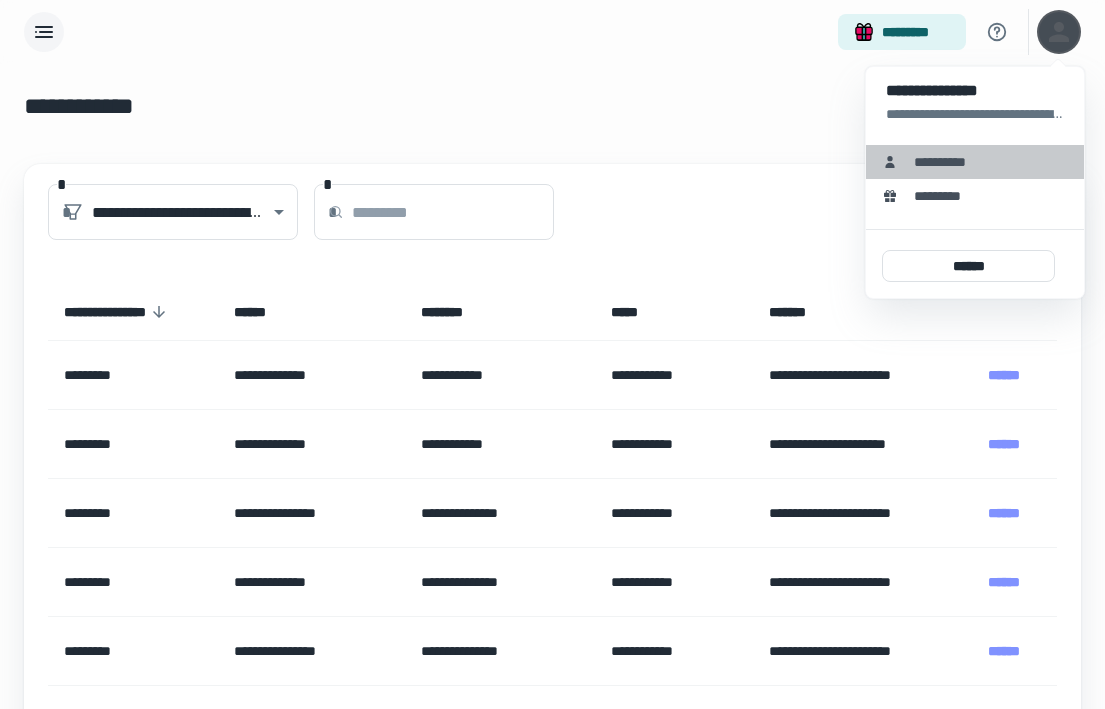 click on "**********" at bounding box center (947, 162) 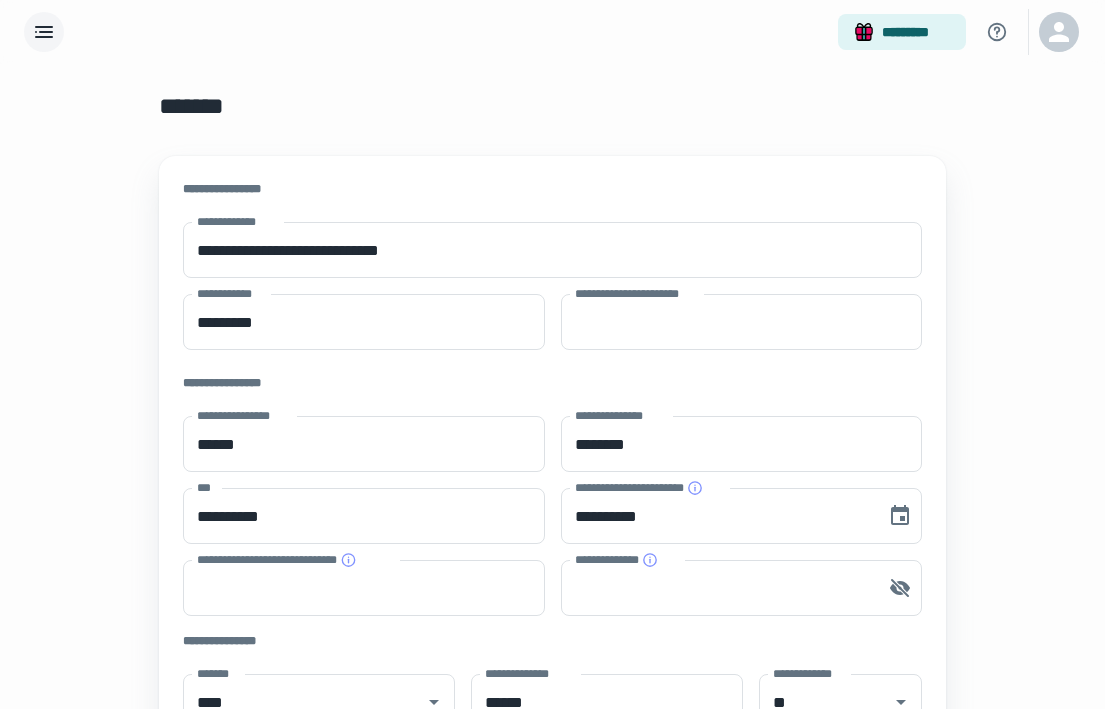 click 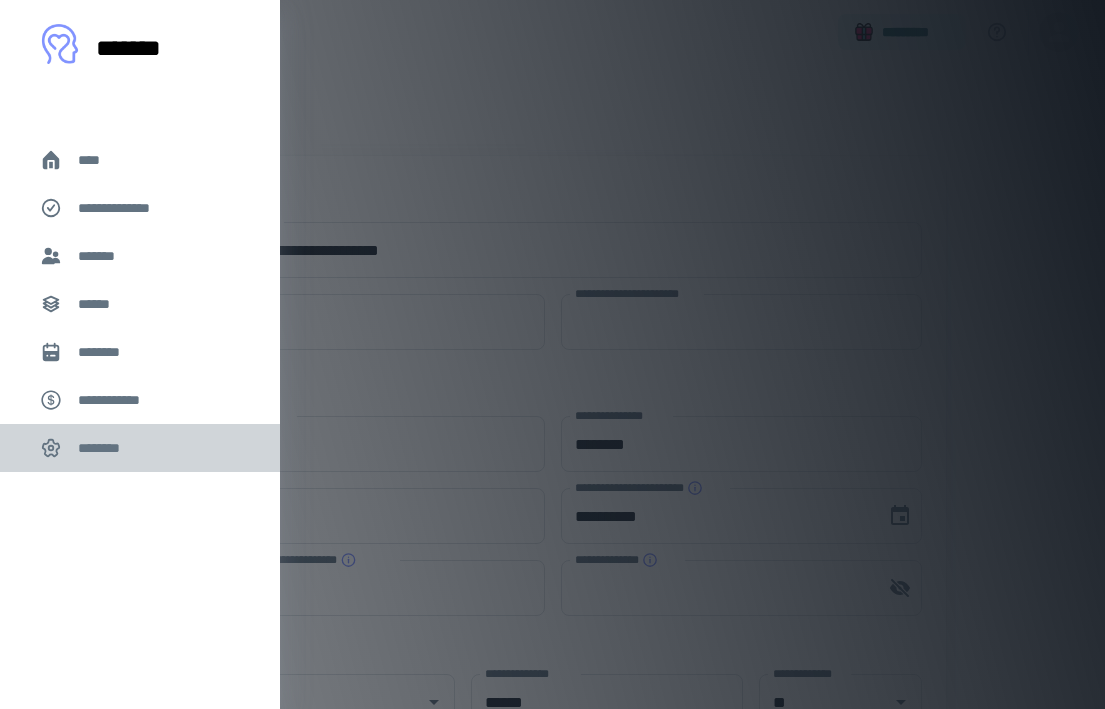 click on "********" at bounding box center (105, 448) 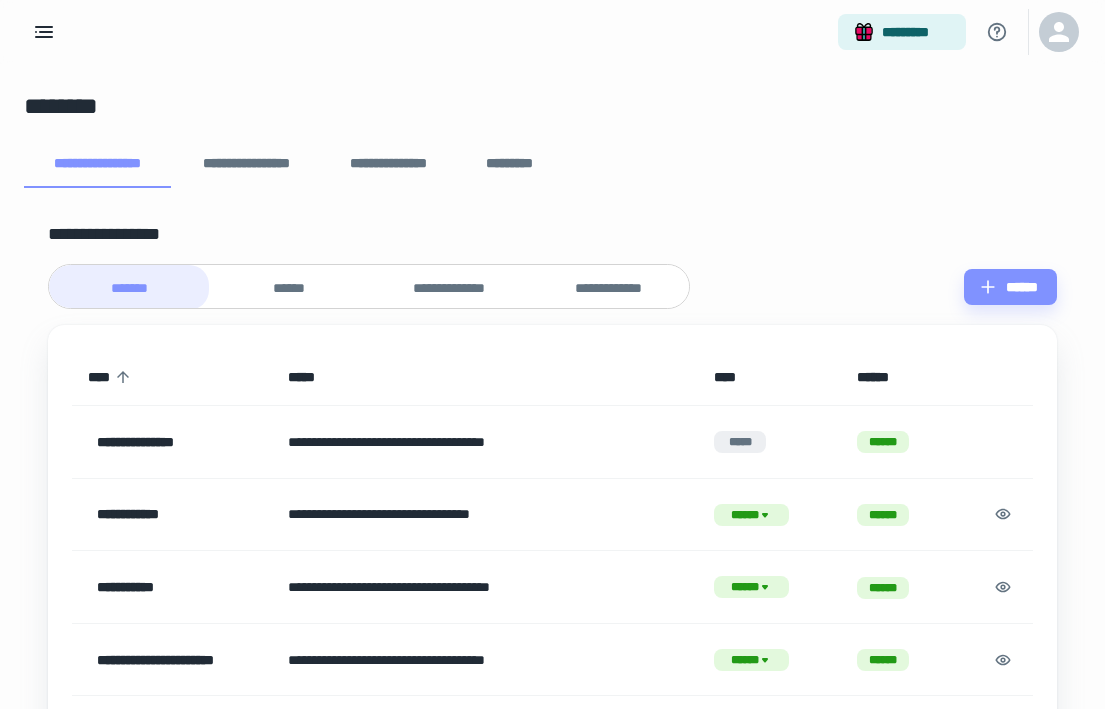 click on "**********" at bounding box center [389, 164] 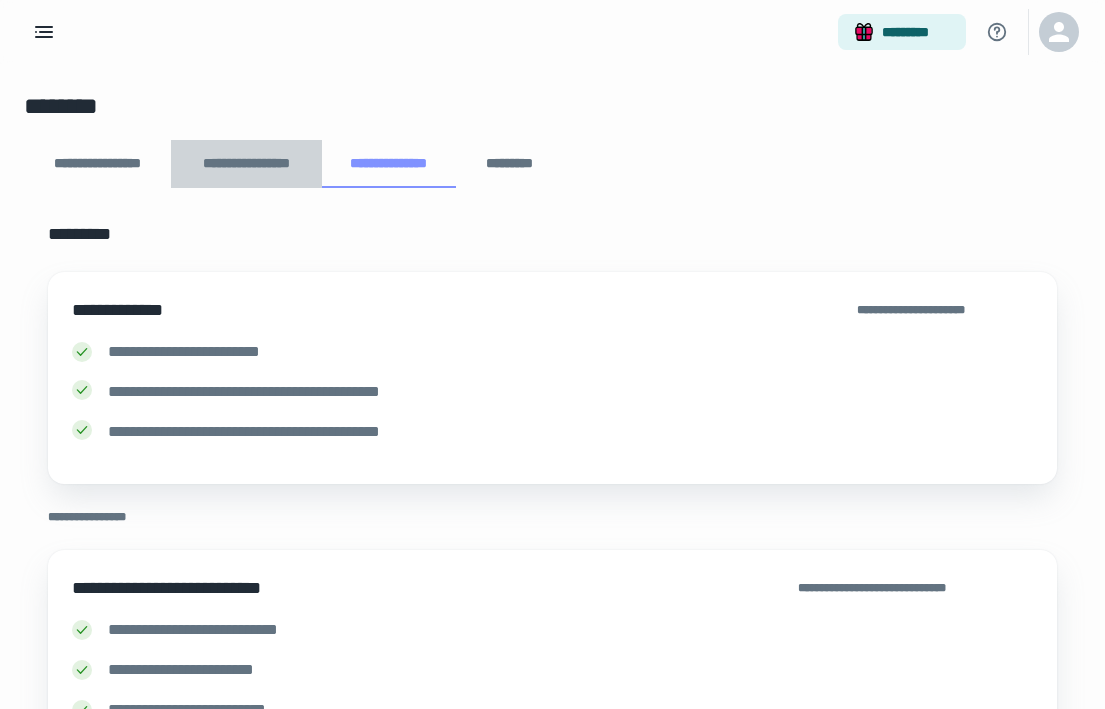 click on "**********" at bounding box center (246, 164) 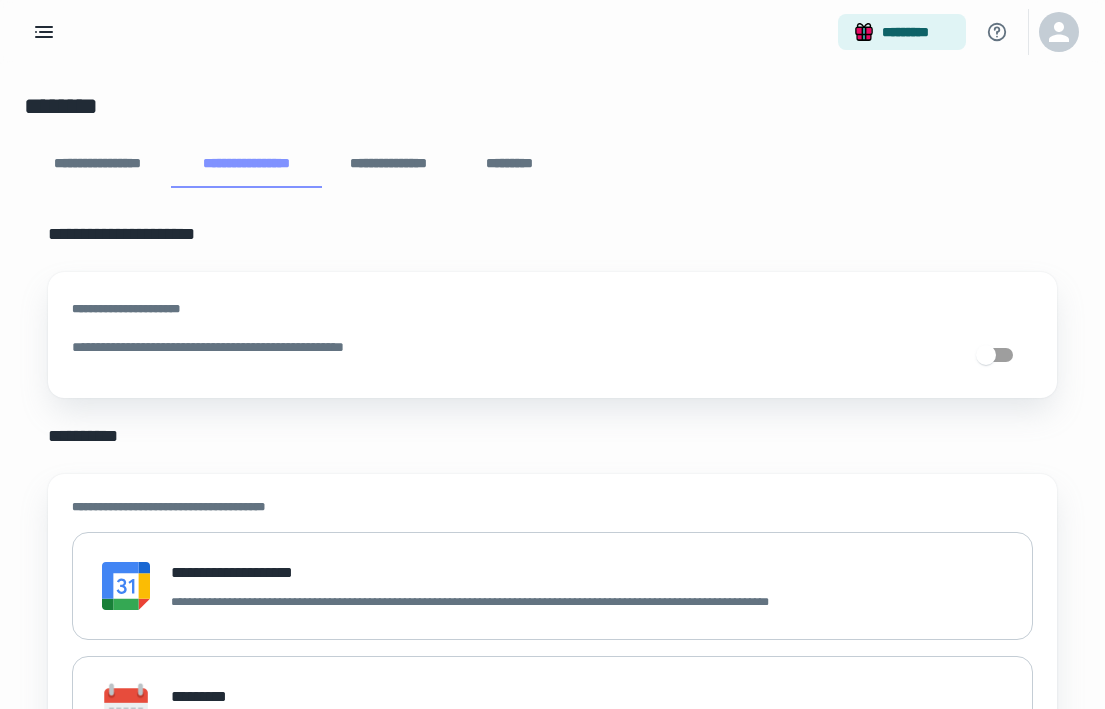 scroll, scrollTop: 0, scrollLeft: 0, axis: both 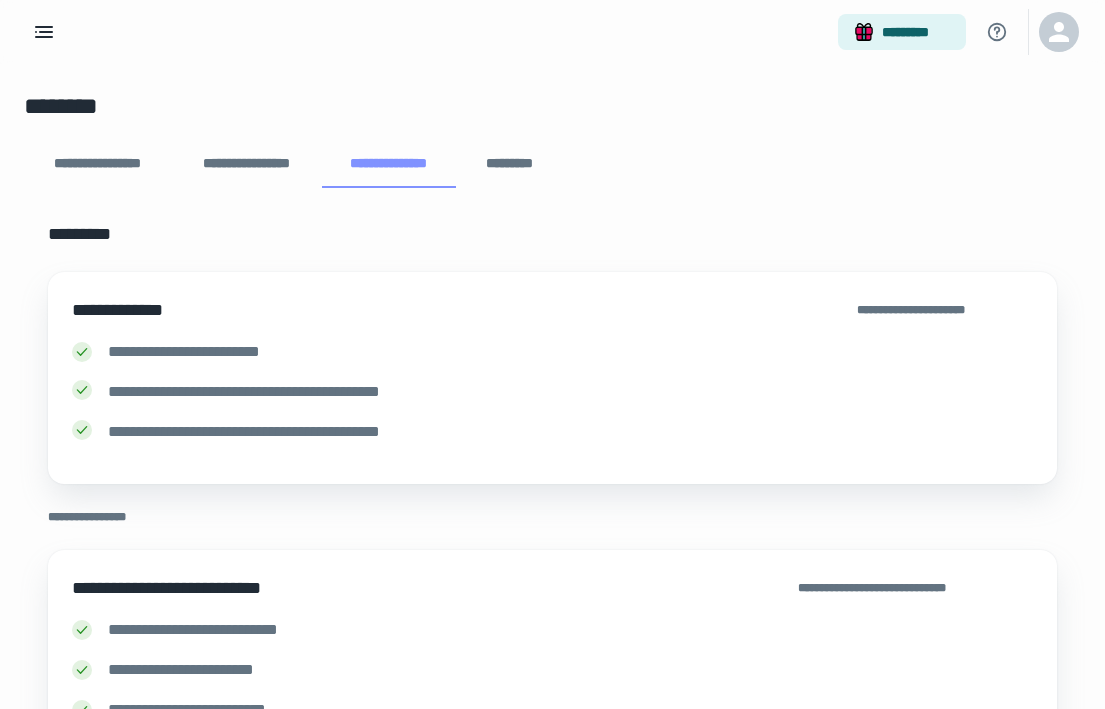 click on "*********" at bounding box center [510, 164] 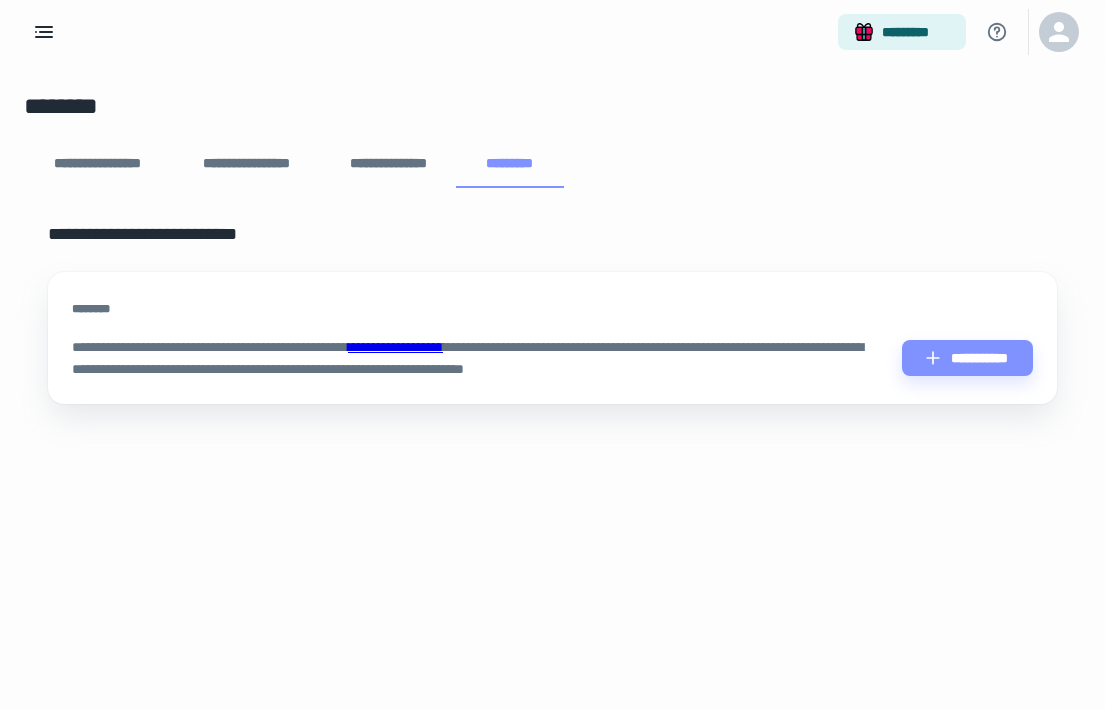 click on "**********" at bounding box center [97, 164] 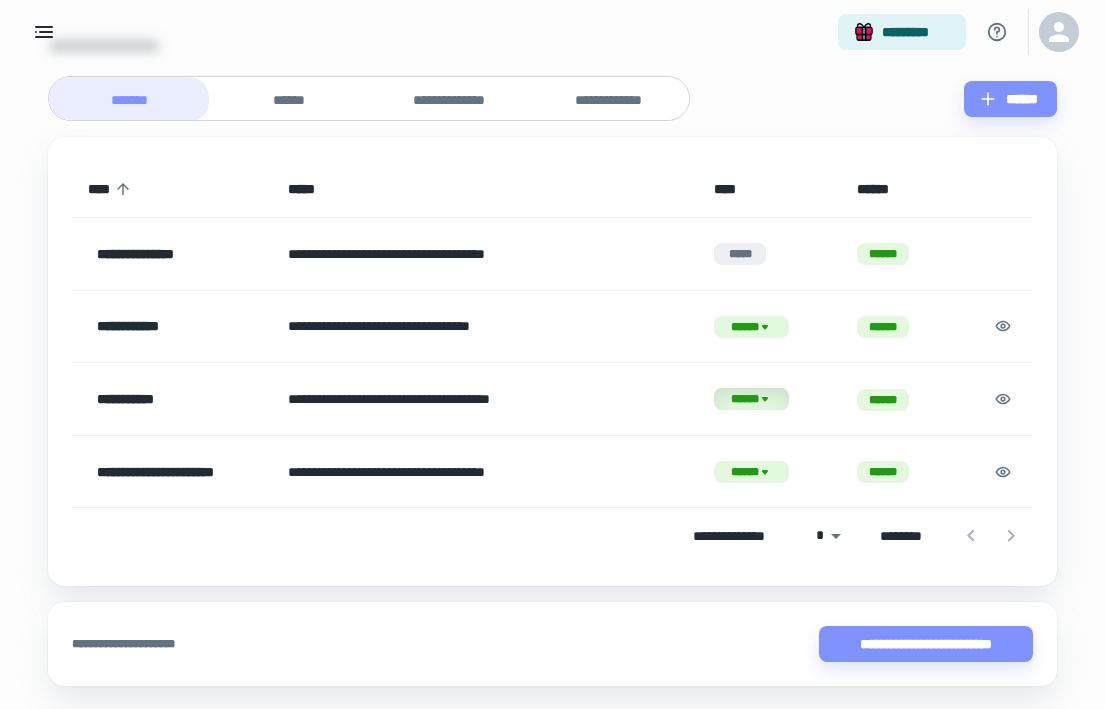 scroll, scrollTop: 189, scrollLeft: 0, axis: vertical 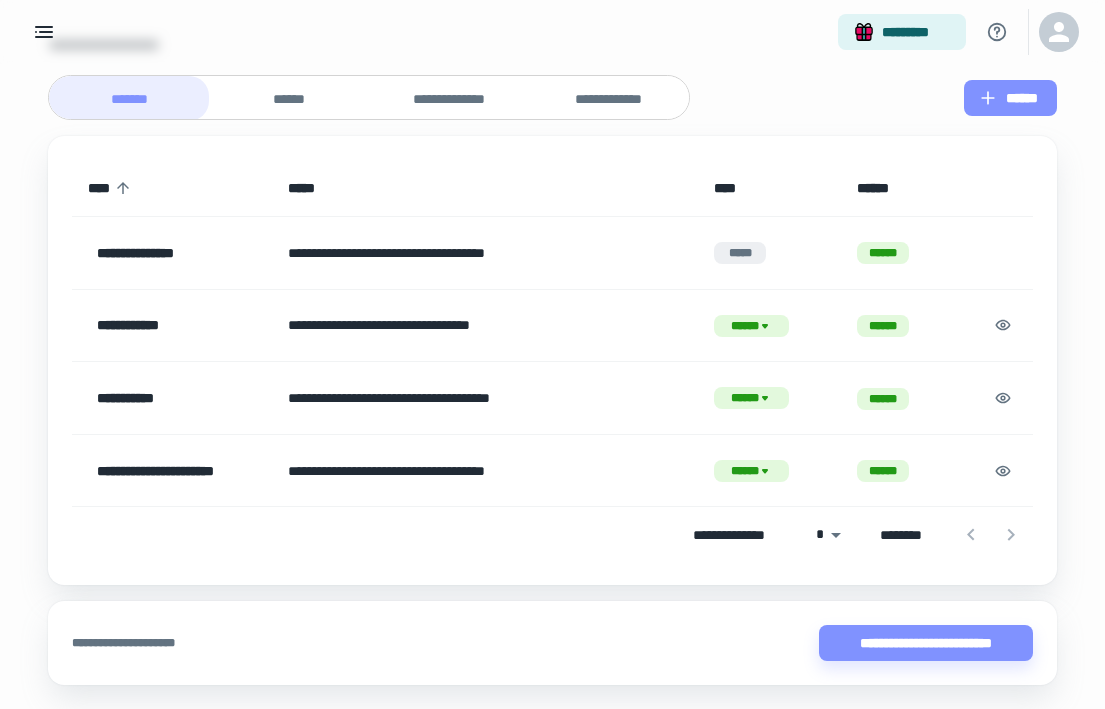 click on "******" at bounding box center (1010, 98) 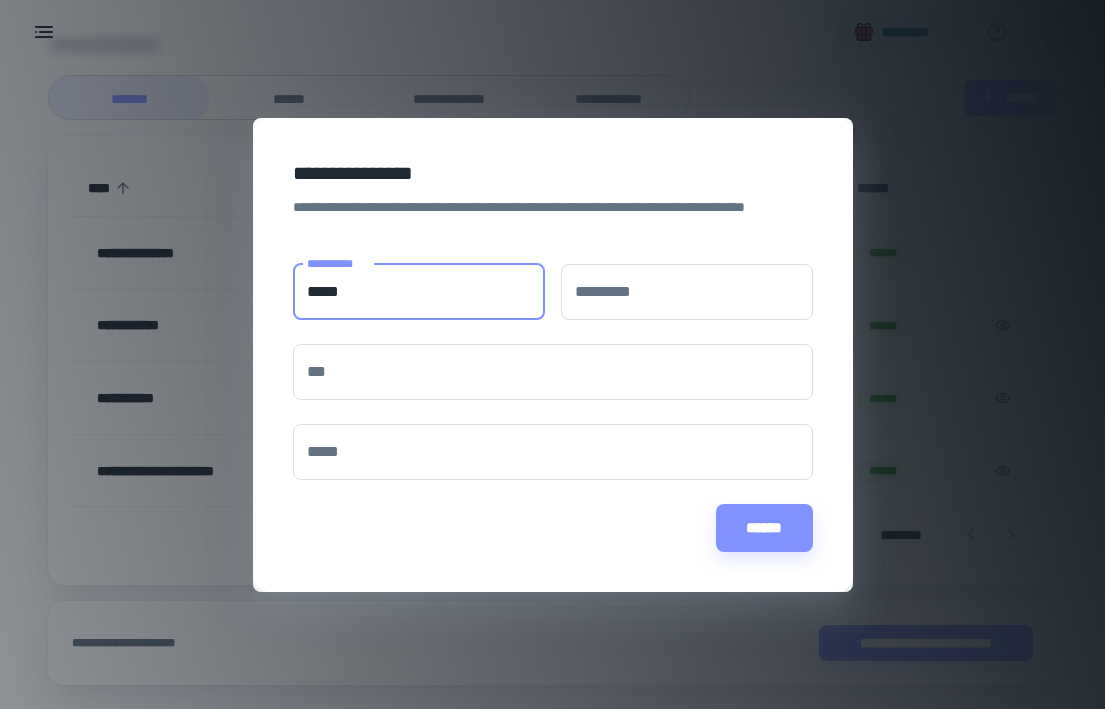 type on "*****" 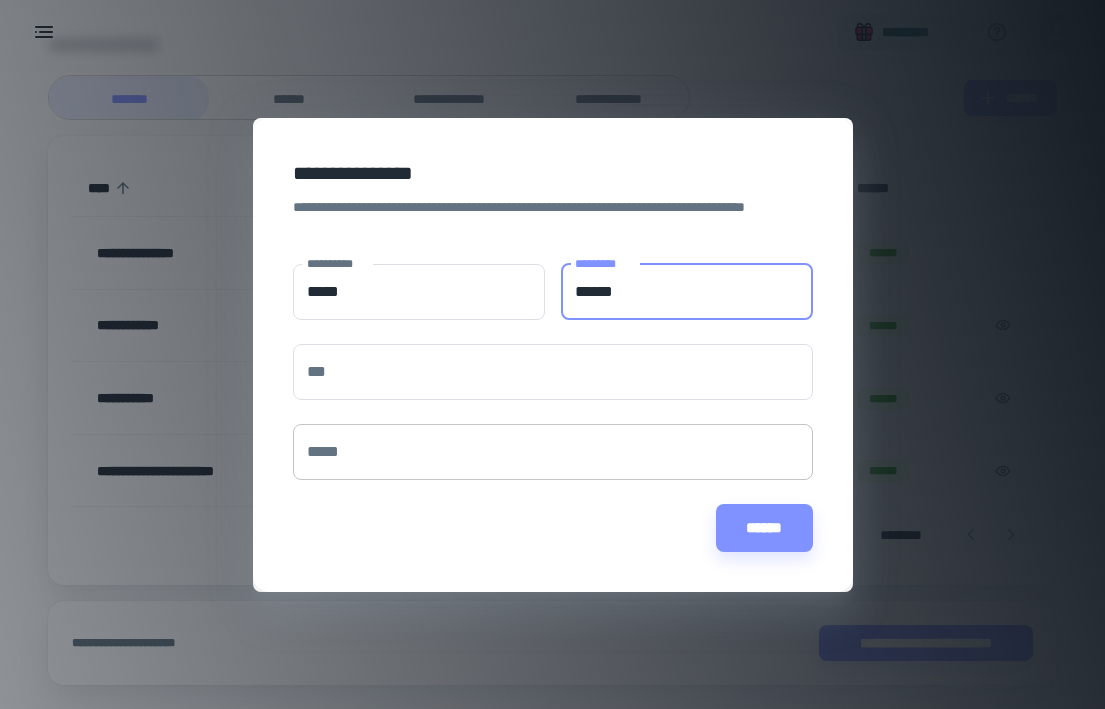 type on "******" 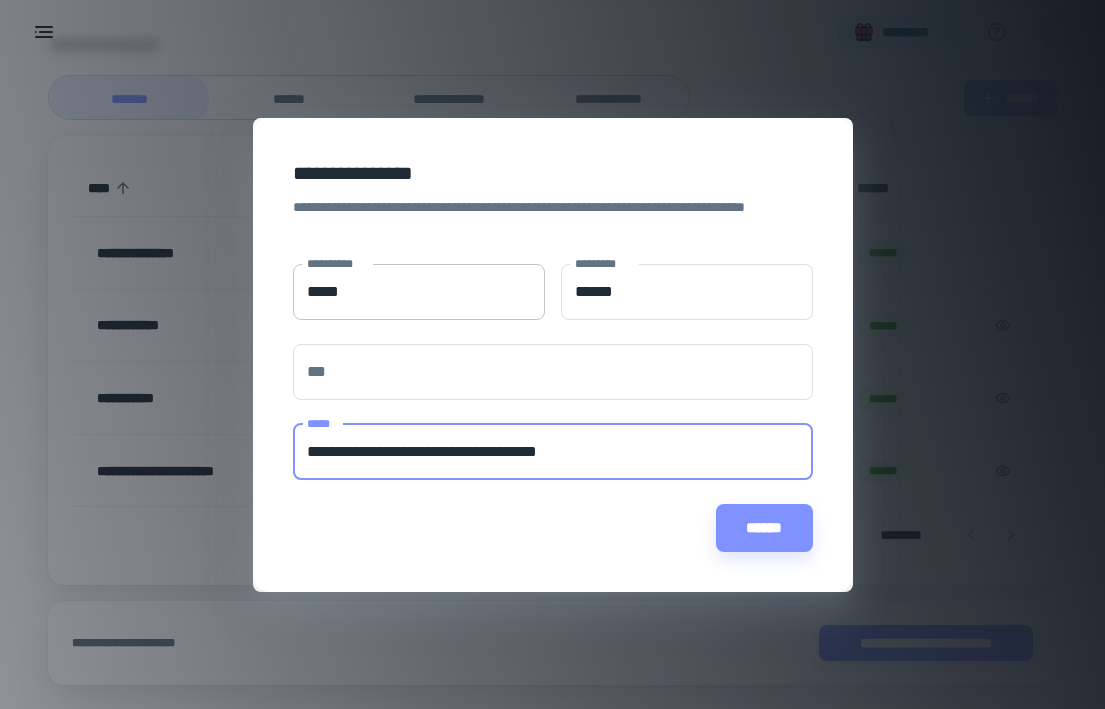 type on "**********" 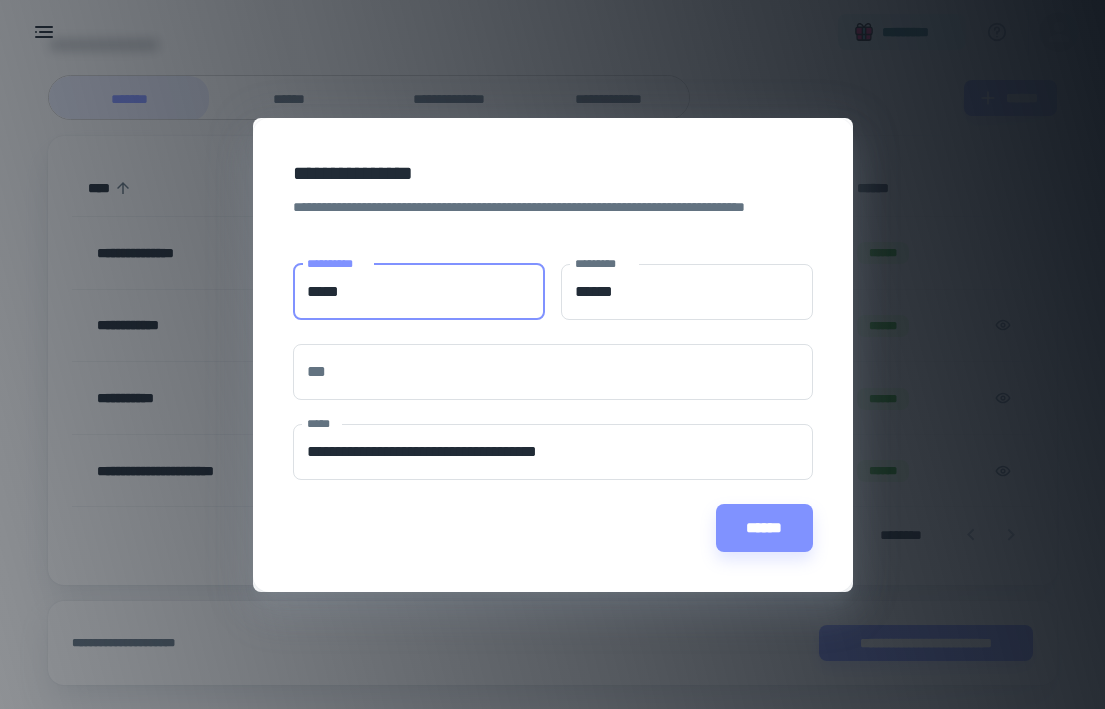 click on "*****" at bounding box center (419, 292) 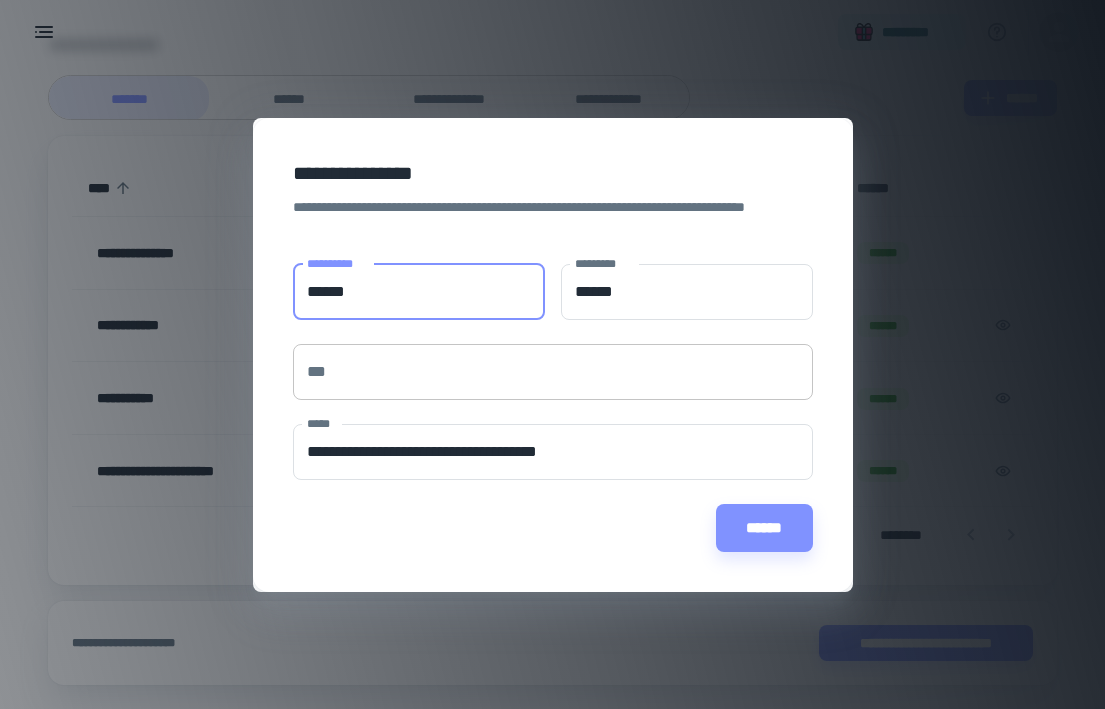 type on "******" 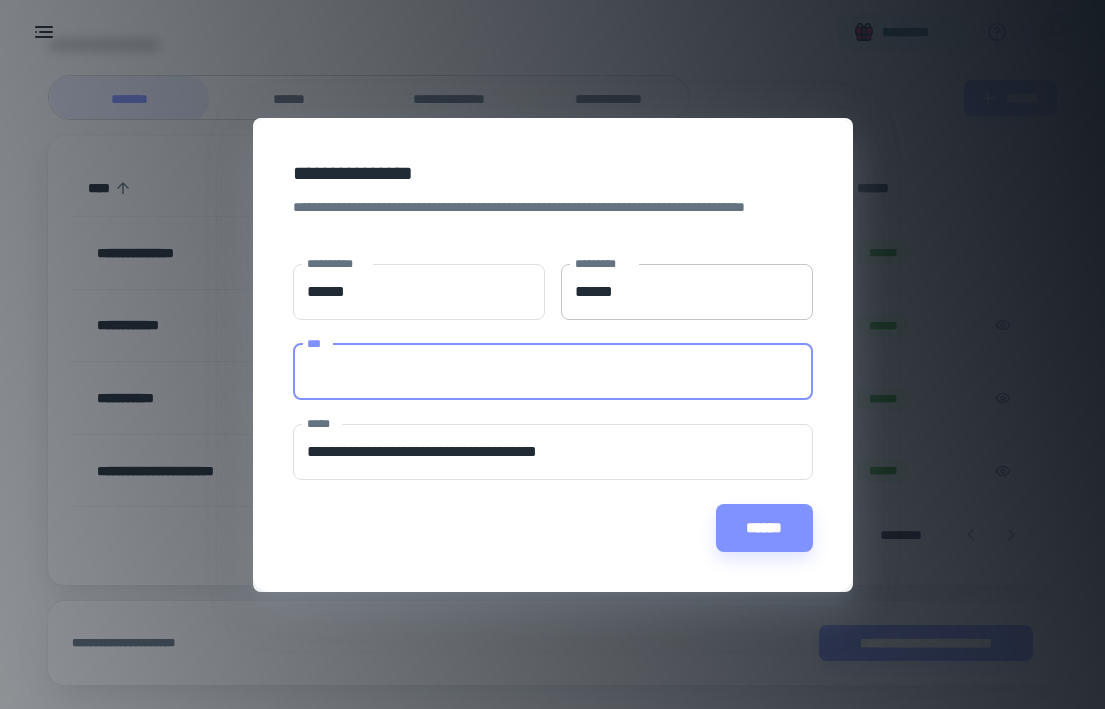 paste on "**********" 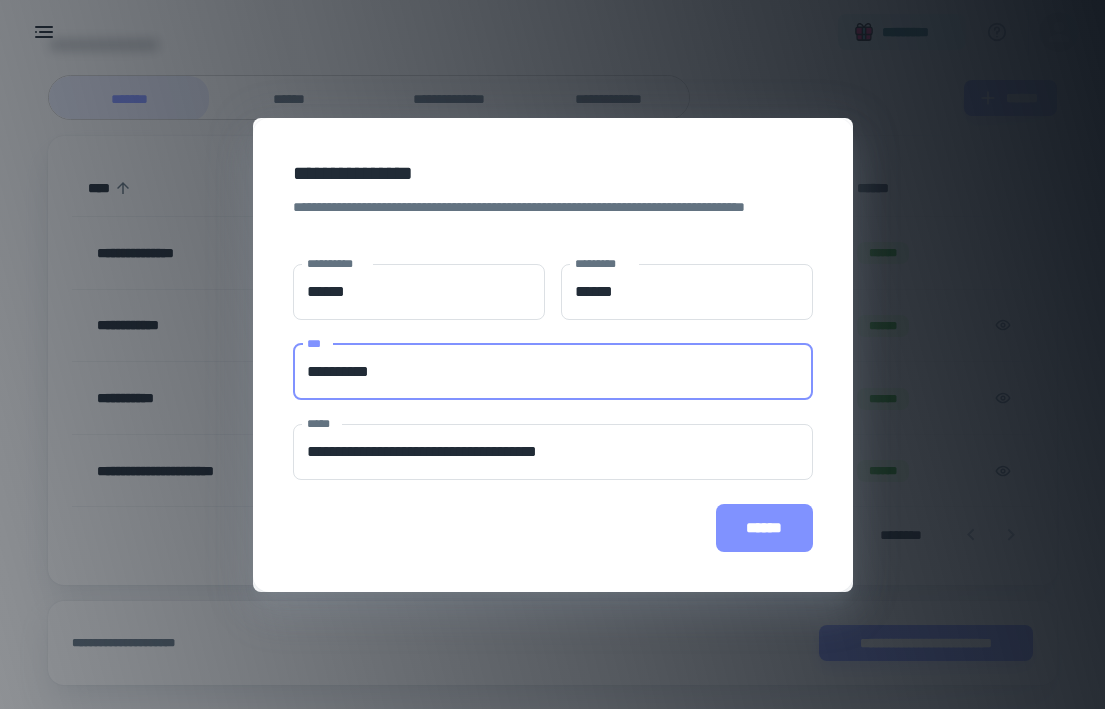 type on "**********" 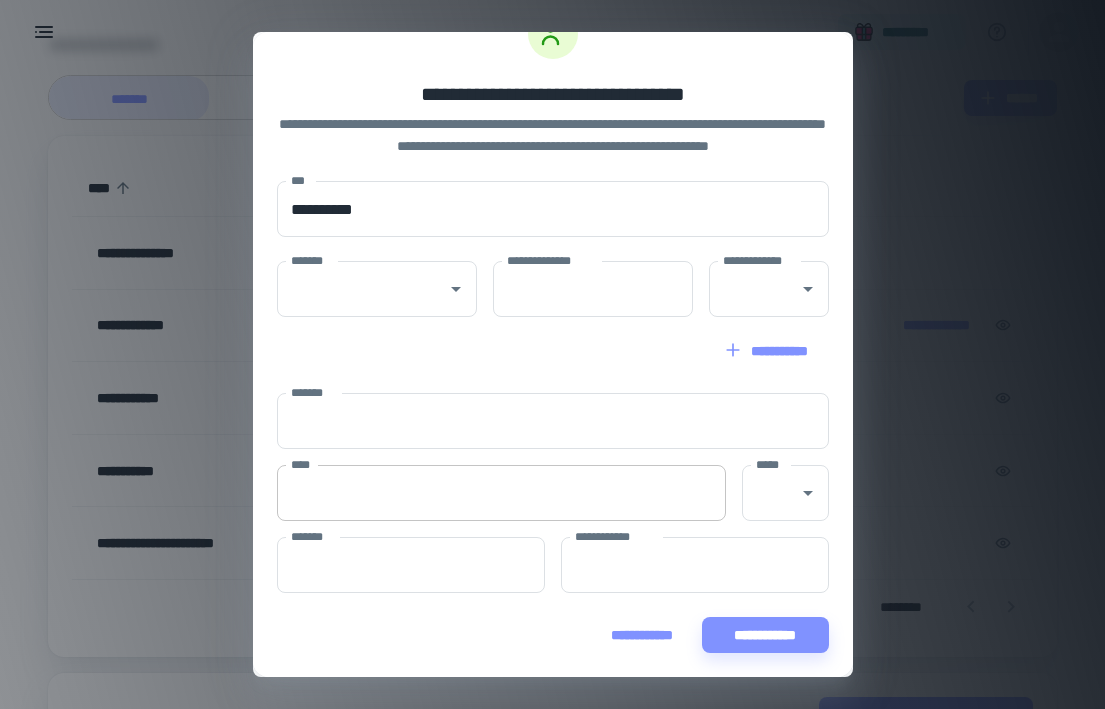 scroll, scrollTop: 47, scrollLeft: 0, axis: vertical 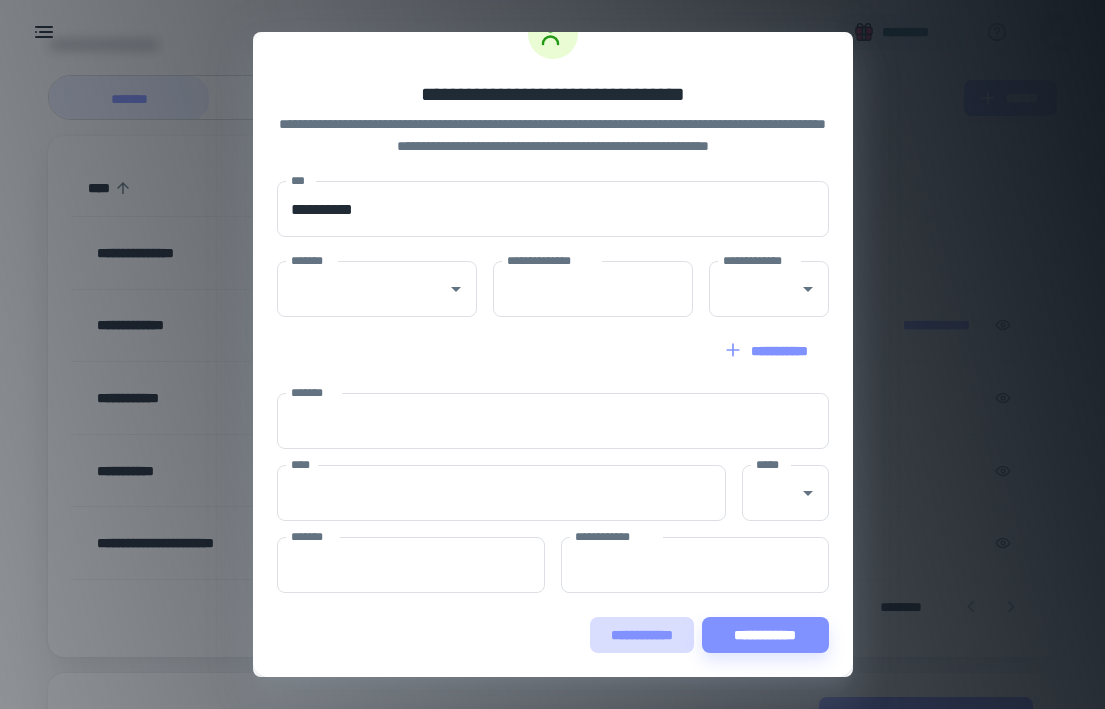click on "**********" at bounding box center [642, 635] 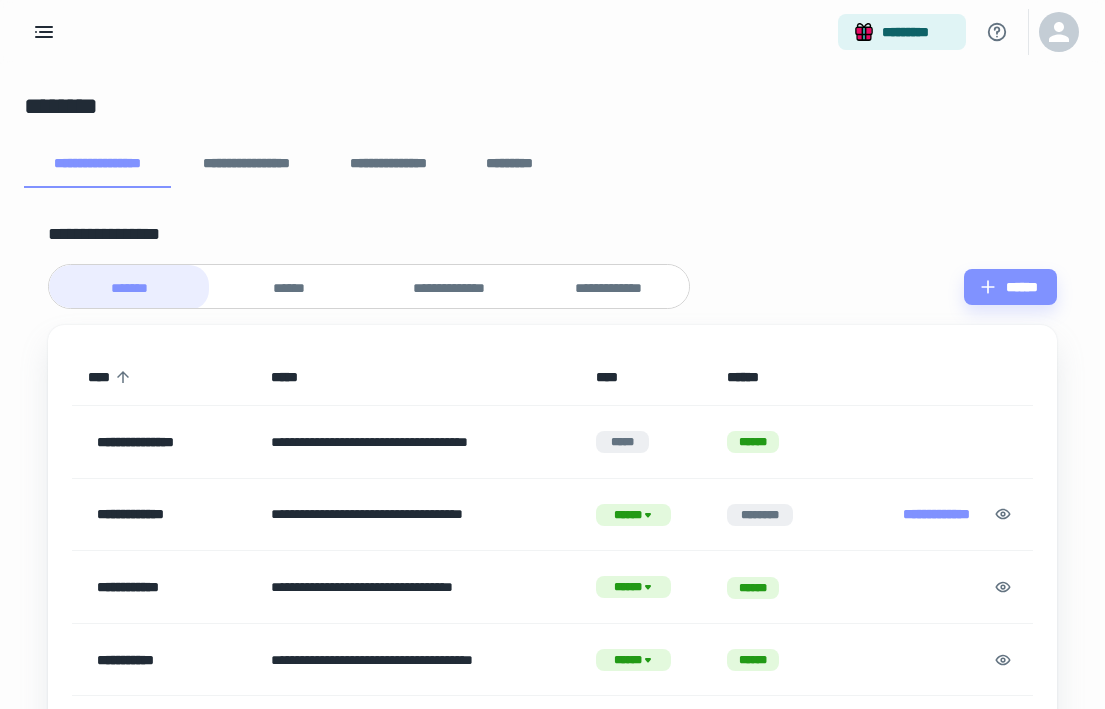 scroll, scrollTop: 0, scrollLeft: 0, axis: both 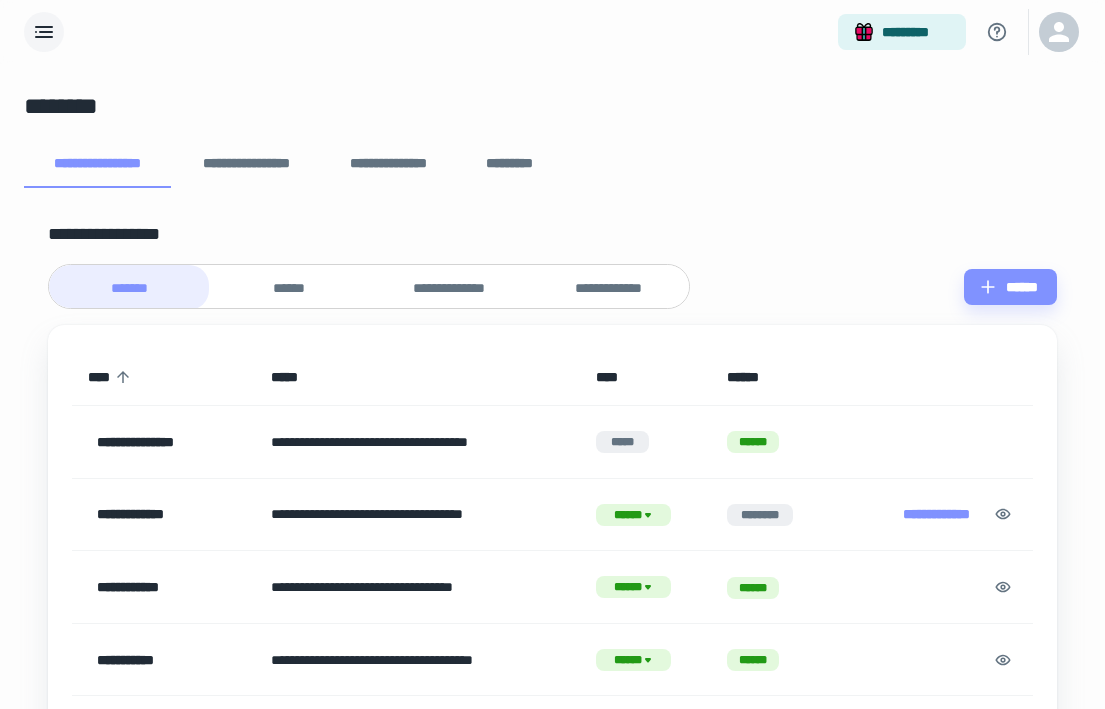 click 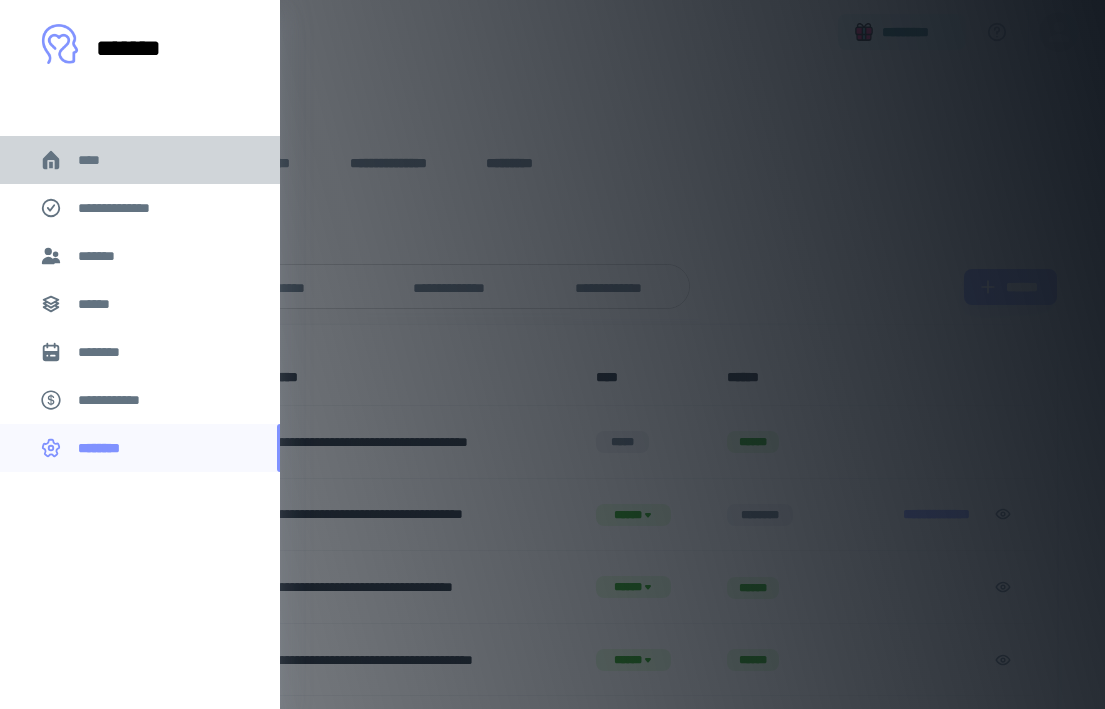 click on "****" at bounding box center (97, 160) 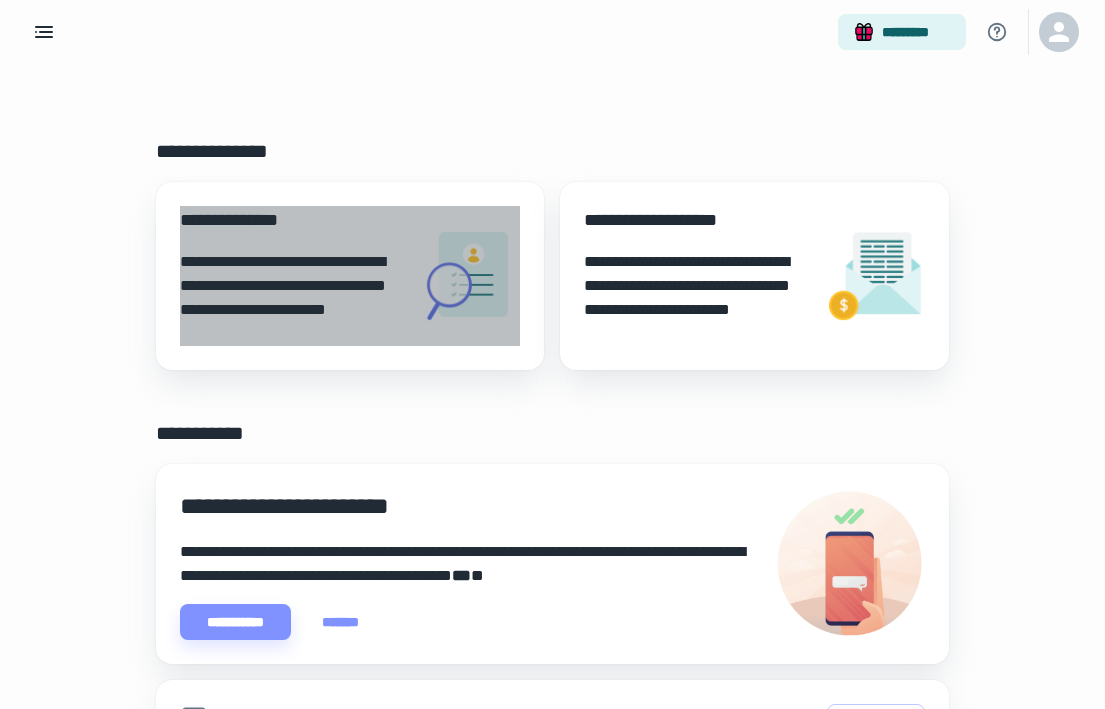click at bounding box center (470, 276) 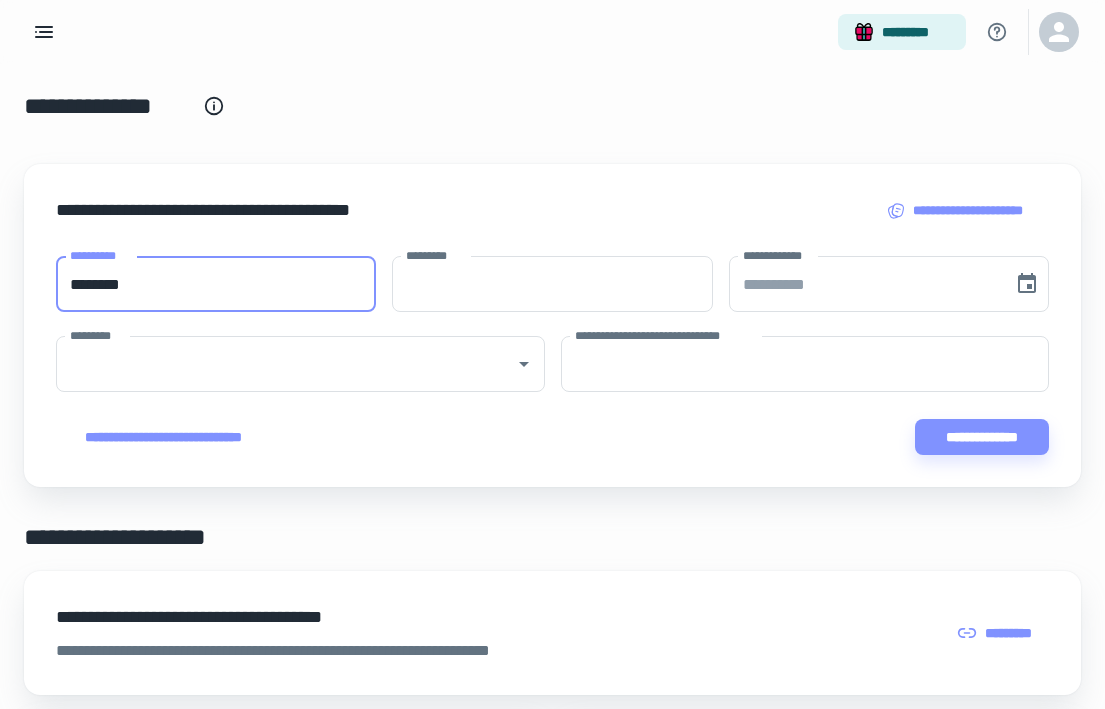 type on "********" 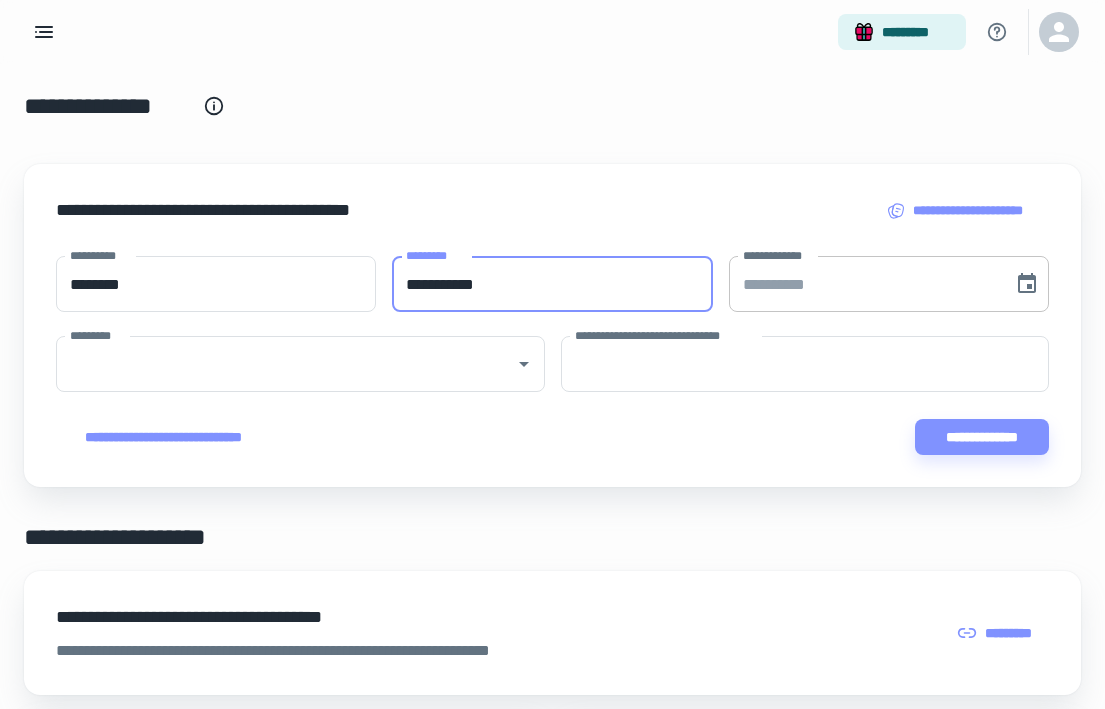 type on "**********" 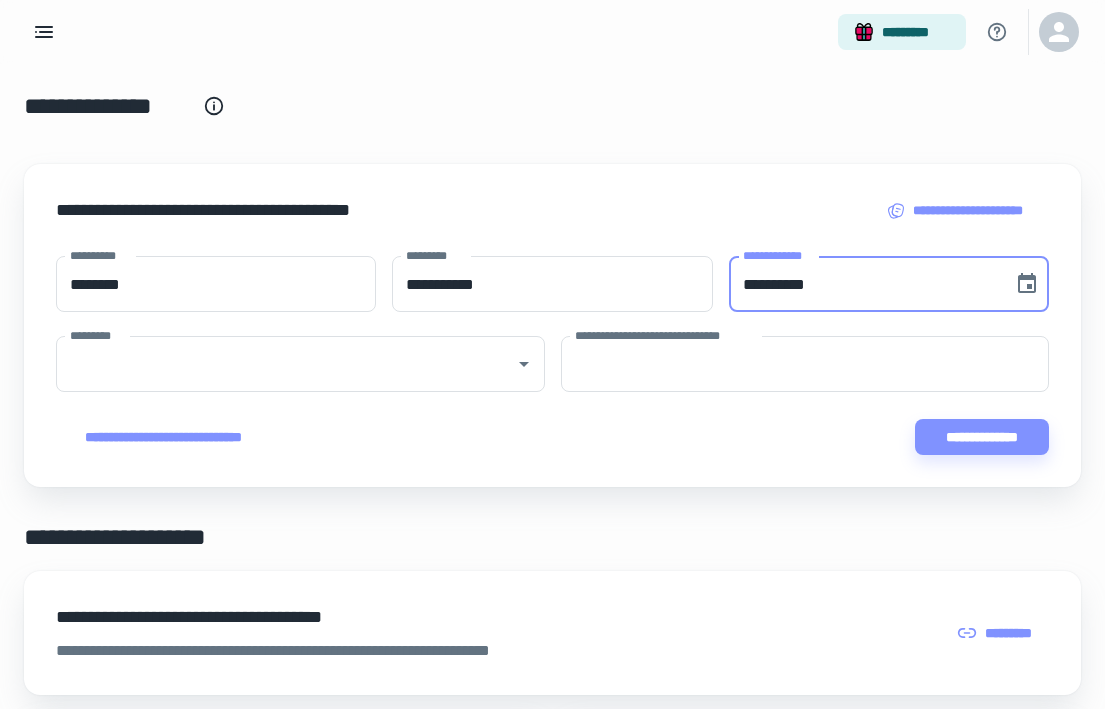 type on "**********" 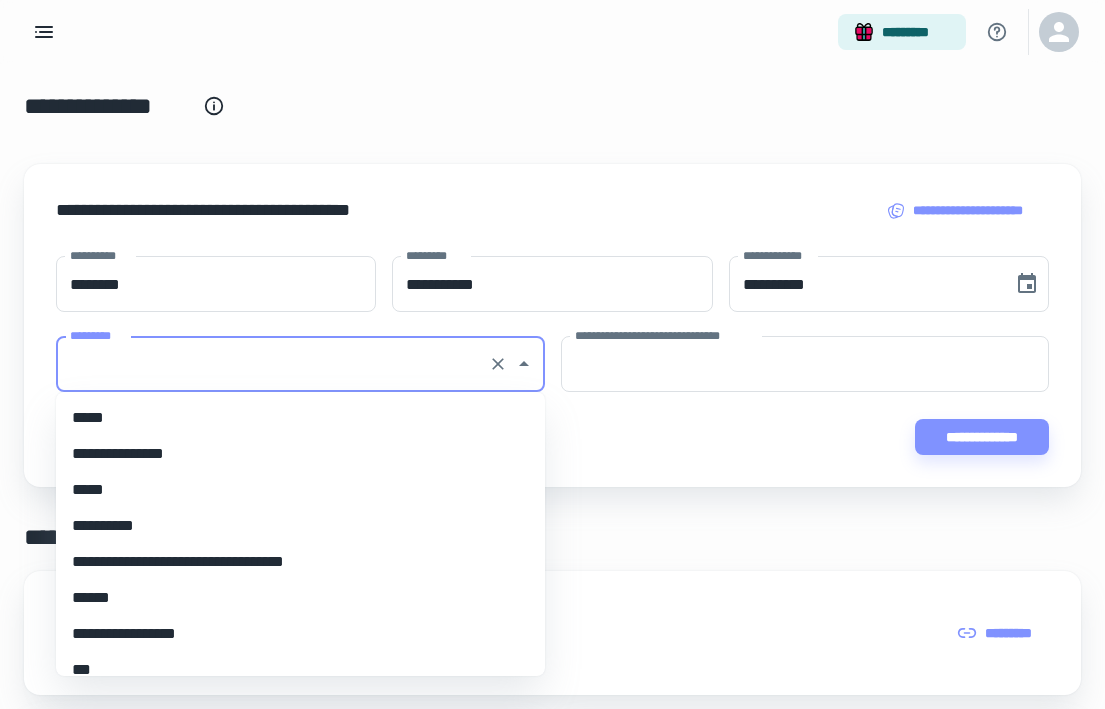 click on "*********" at bounding box center [272, 364] 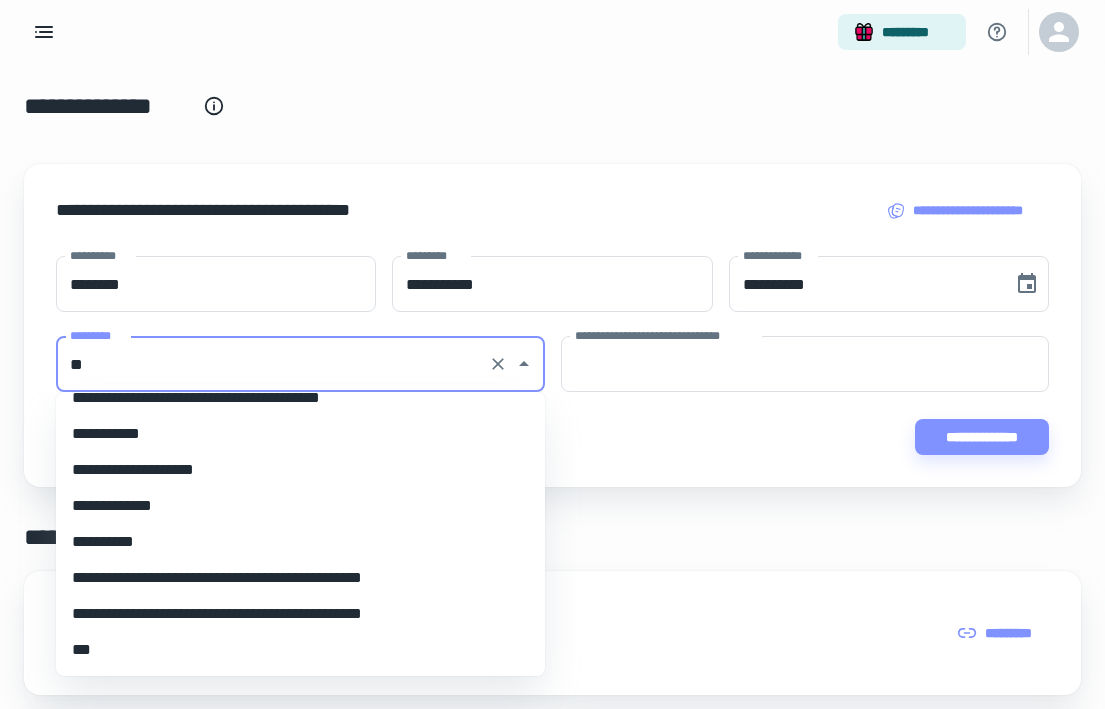 scroll, scrollTop: 0, scrollLeft: 0, axis: both 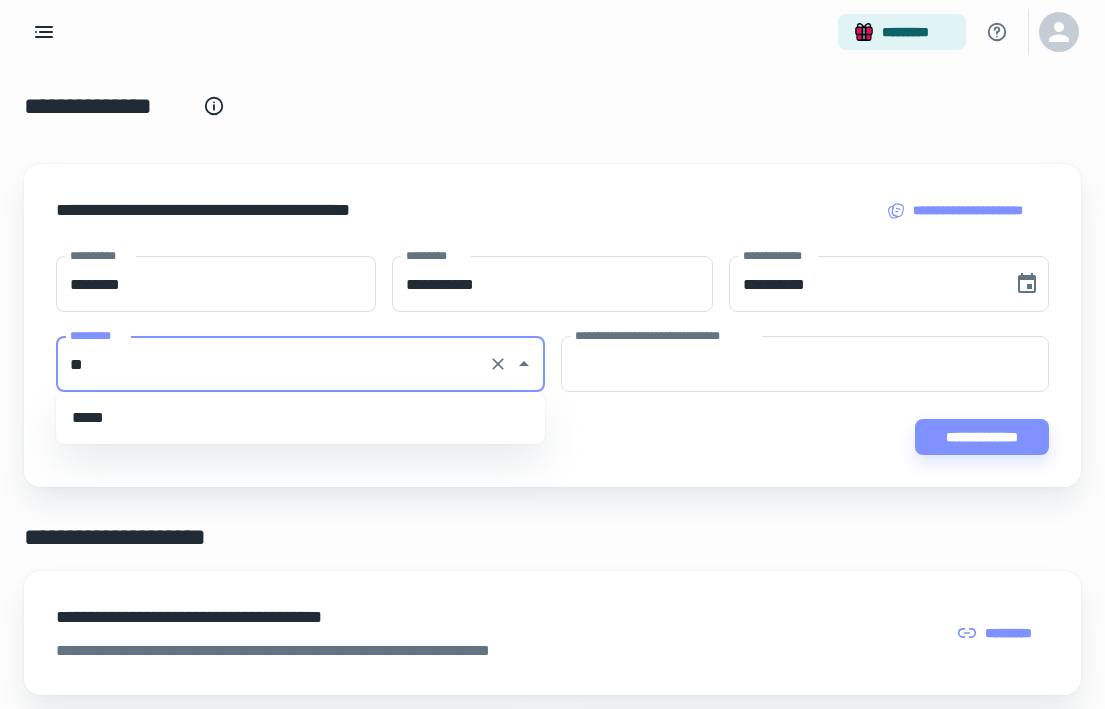click on "*****" at bounding box center [300, 418] 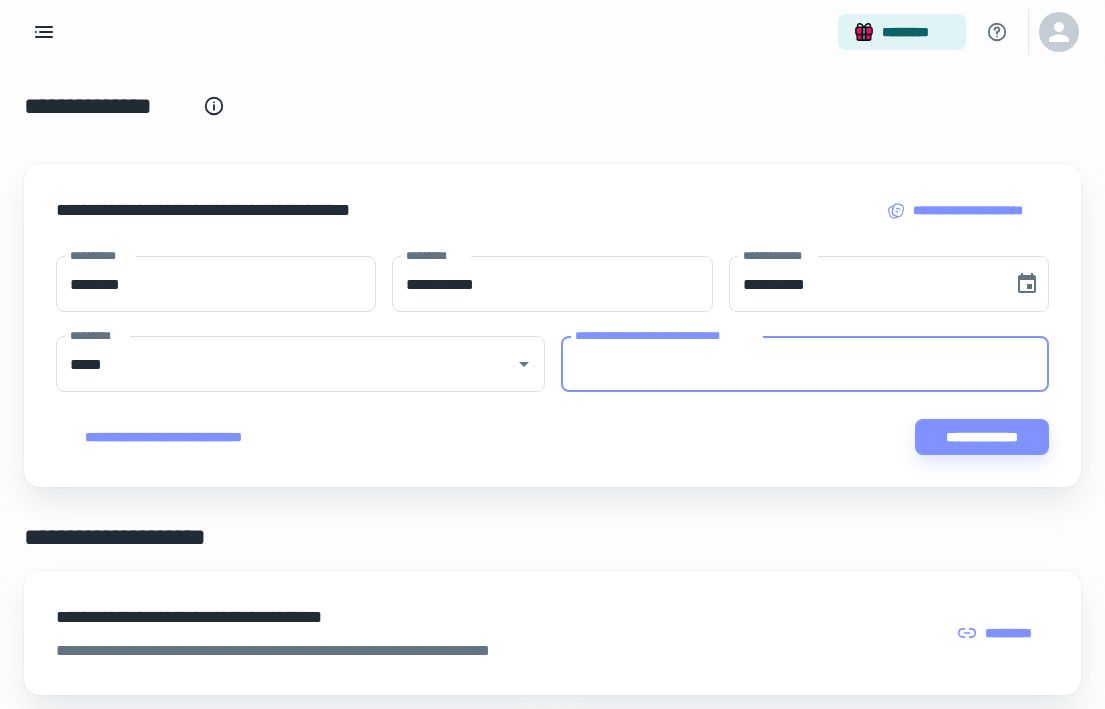 click on "**********" at bounding box center (805, 364) 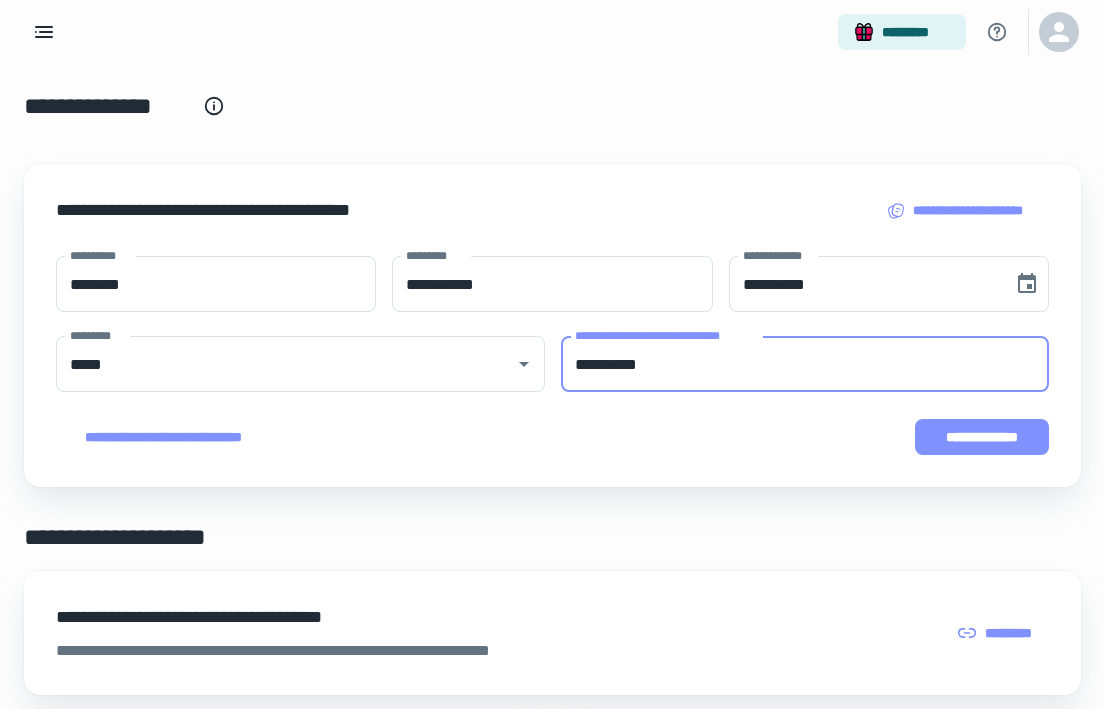 type on "**********" 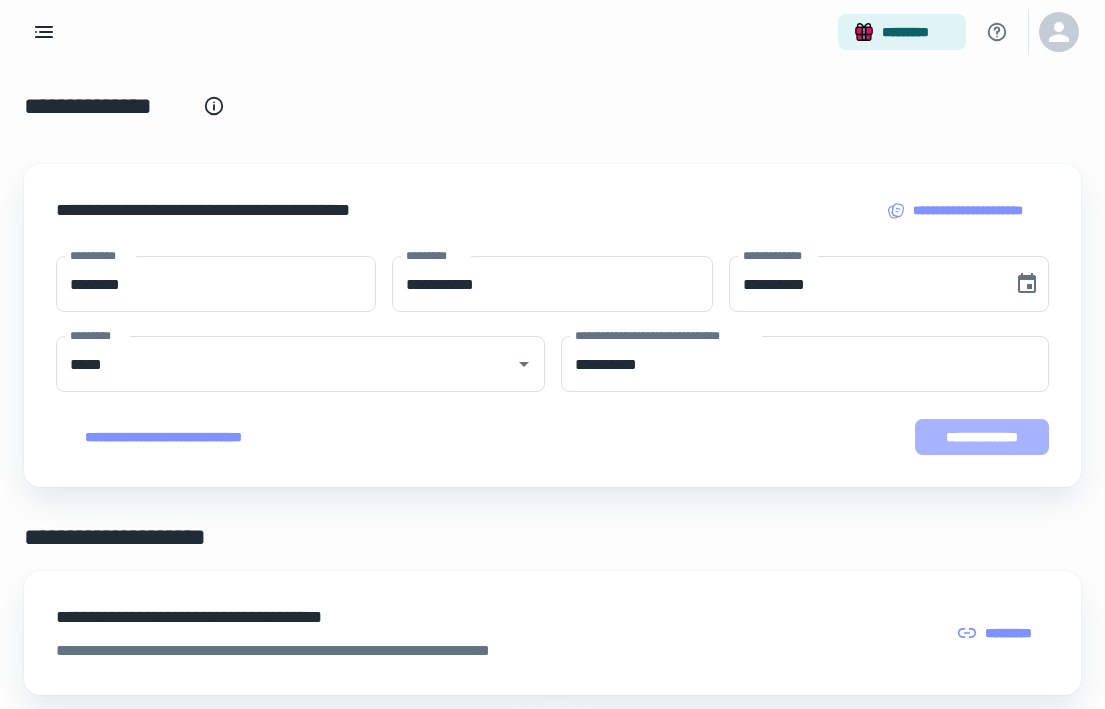 click on "**********" at bounding box center (982, 437) 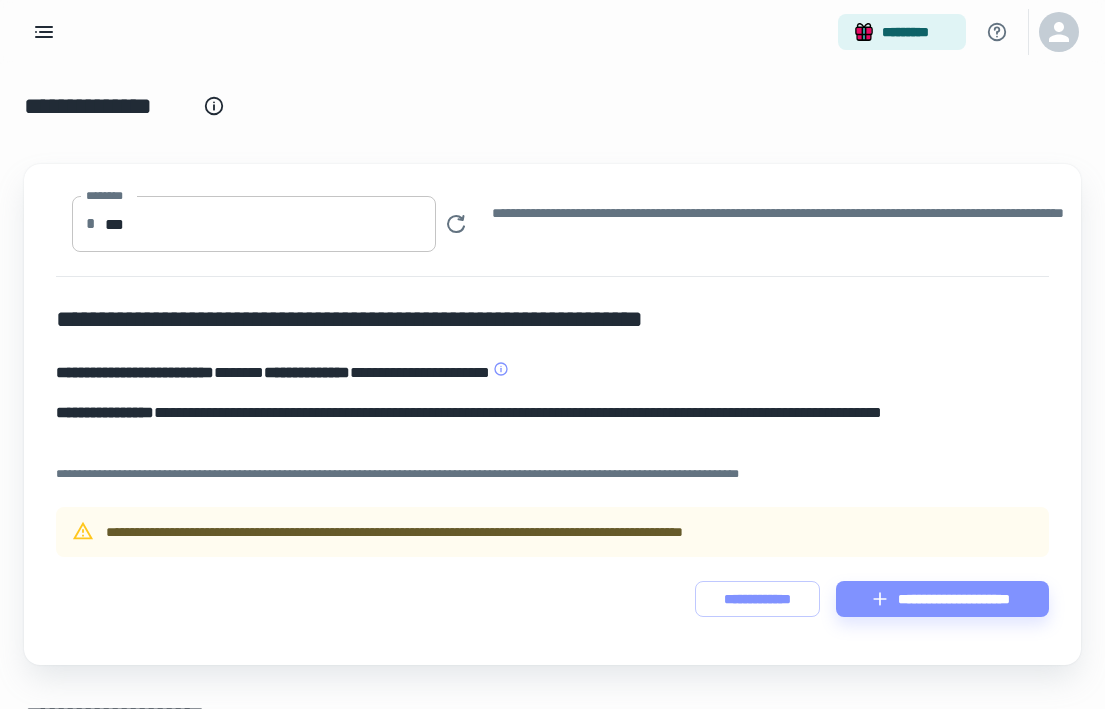 click on "***" at bounding box center (271, 224) 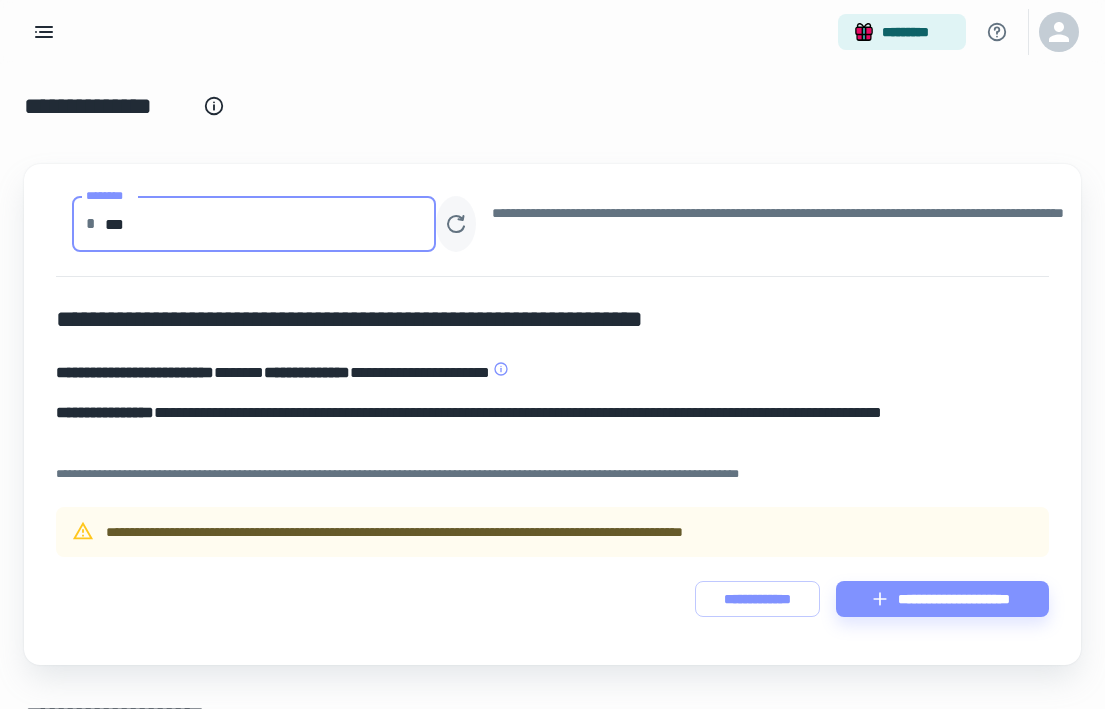 type on "***" 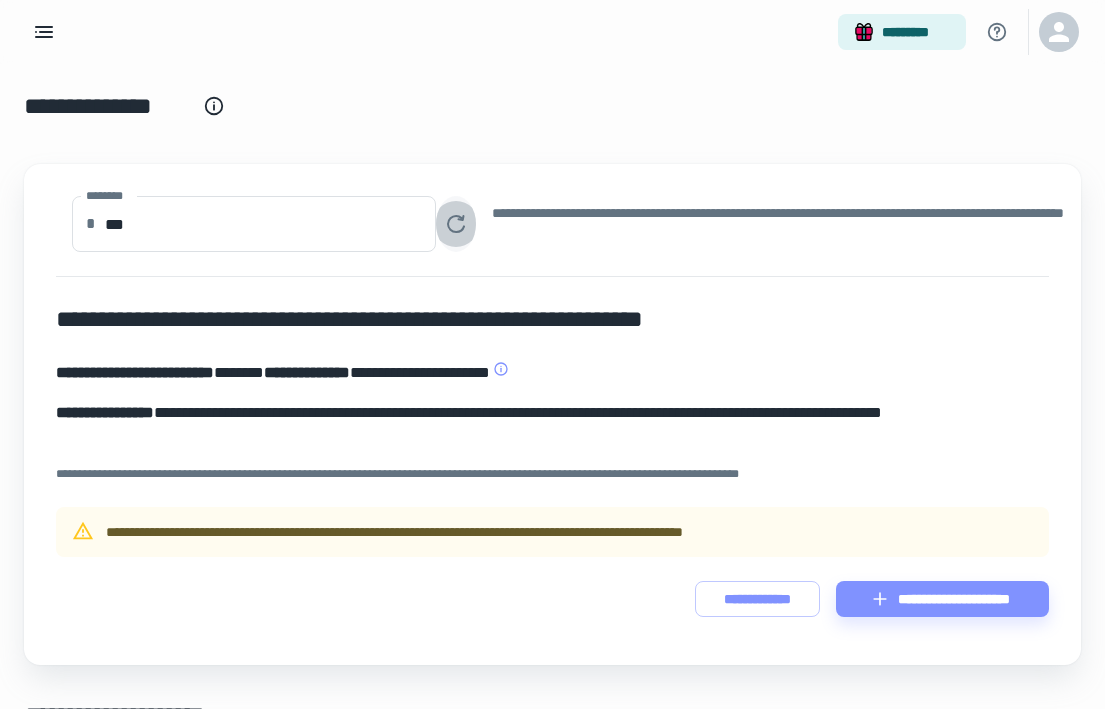 click 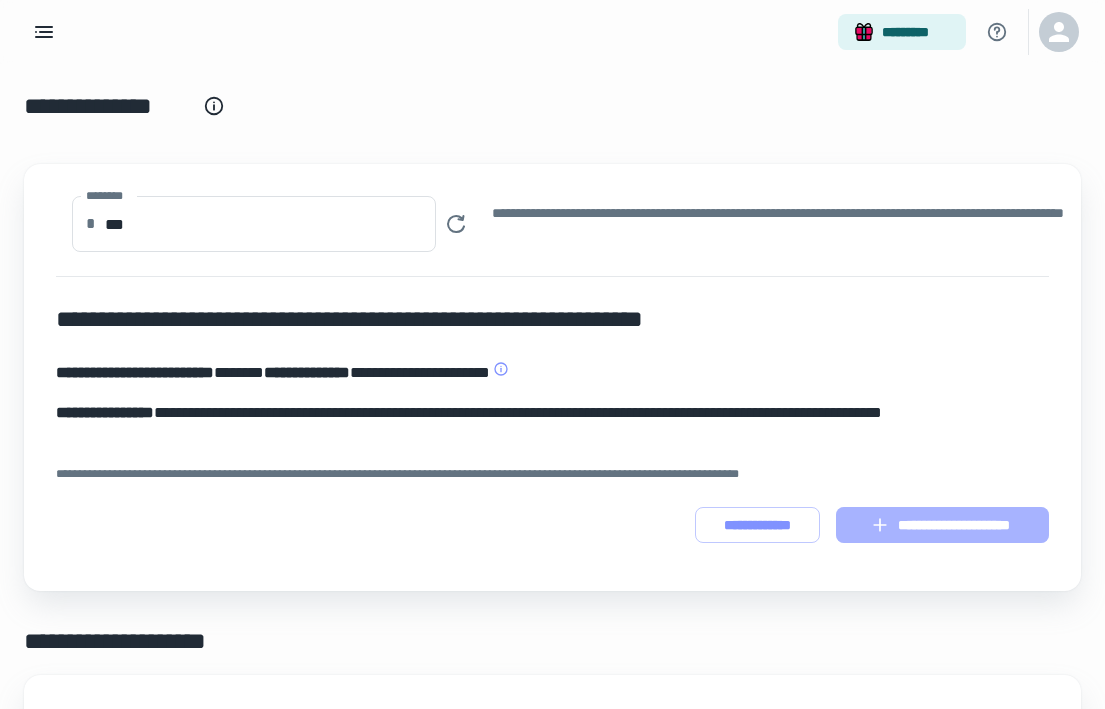 click on "**********" at bounding box center (942, 525) 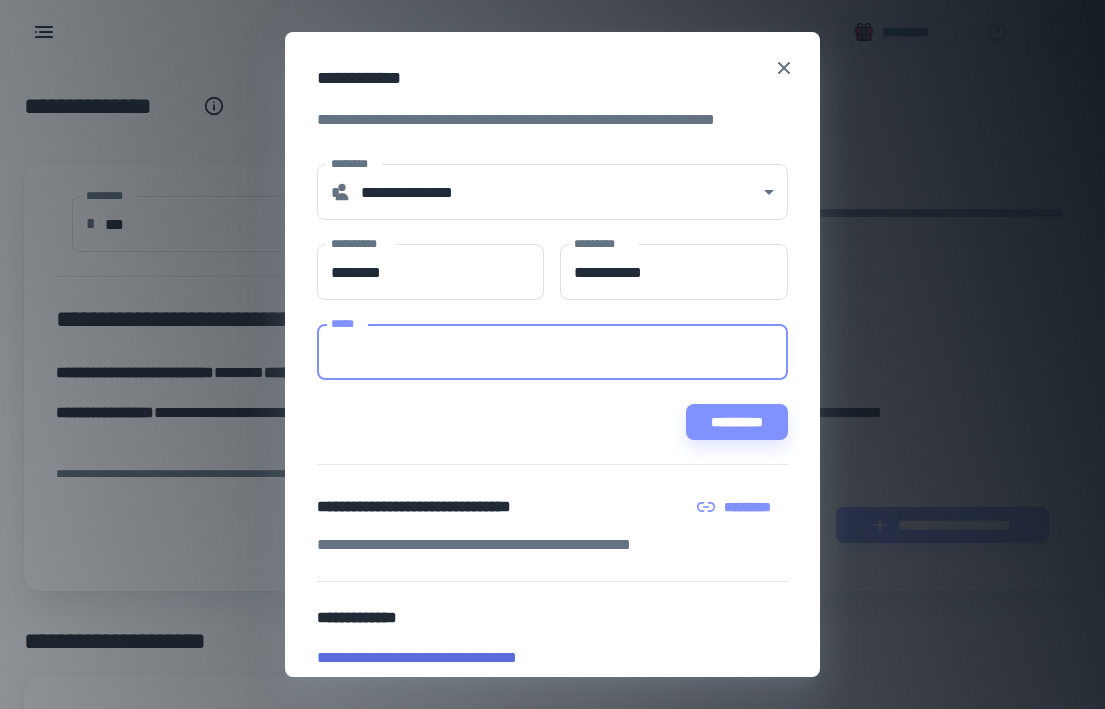 paste on "**********" 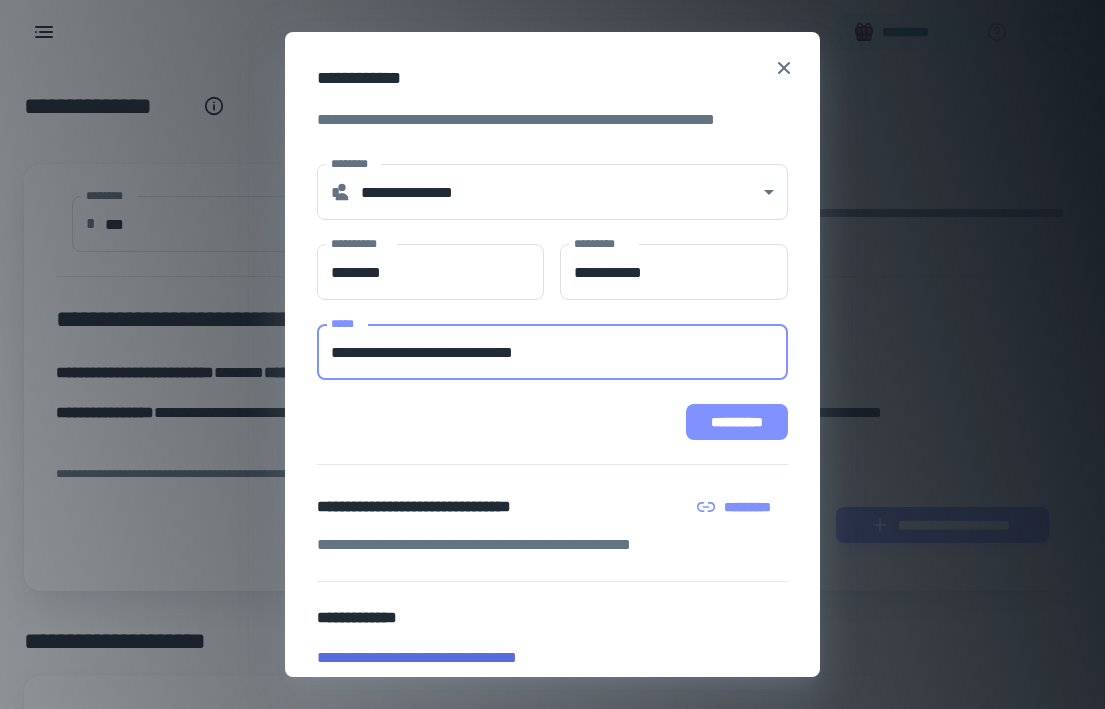 type on "**********" 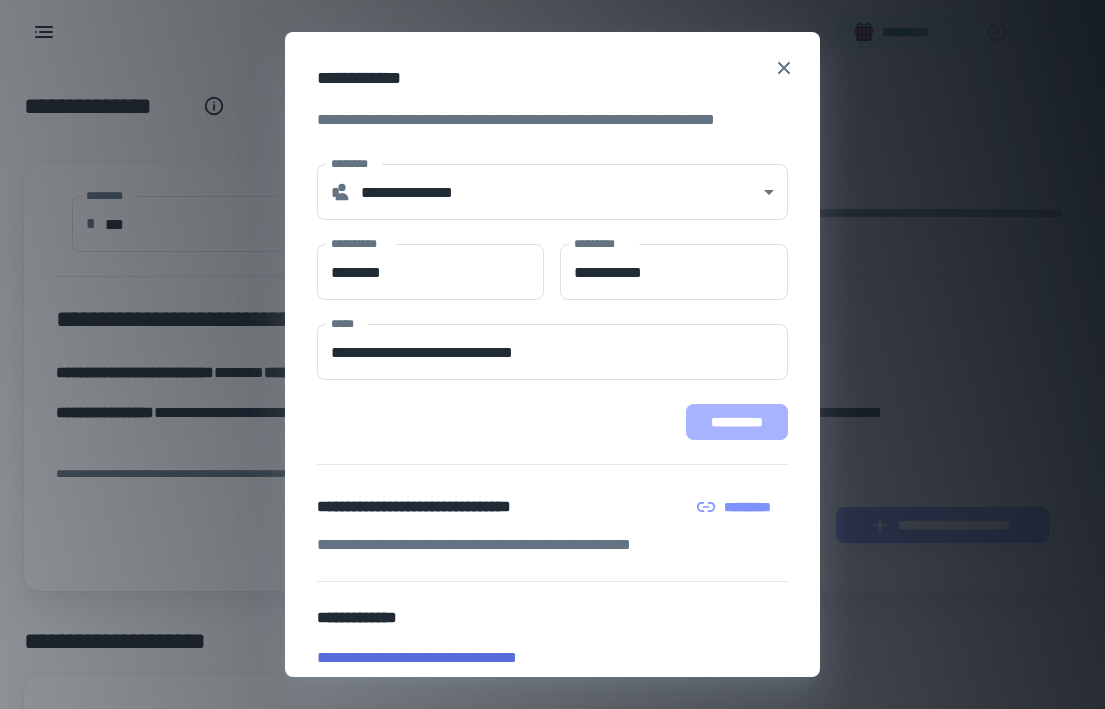 click on "**********" at bounding box center (737, 422) 